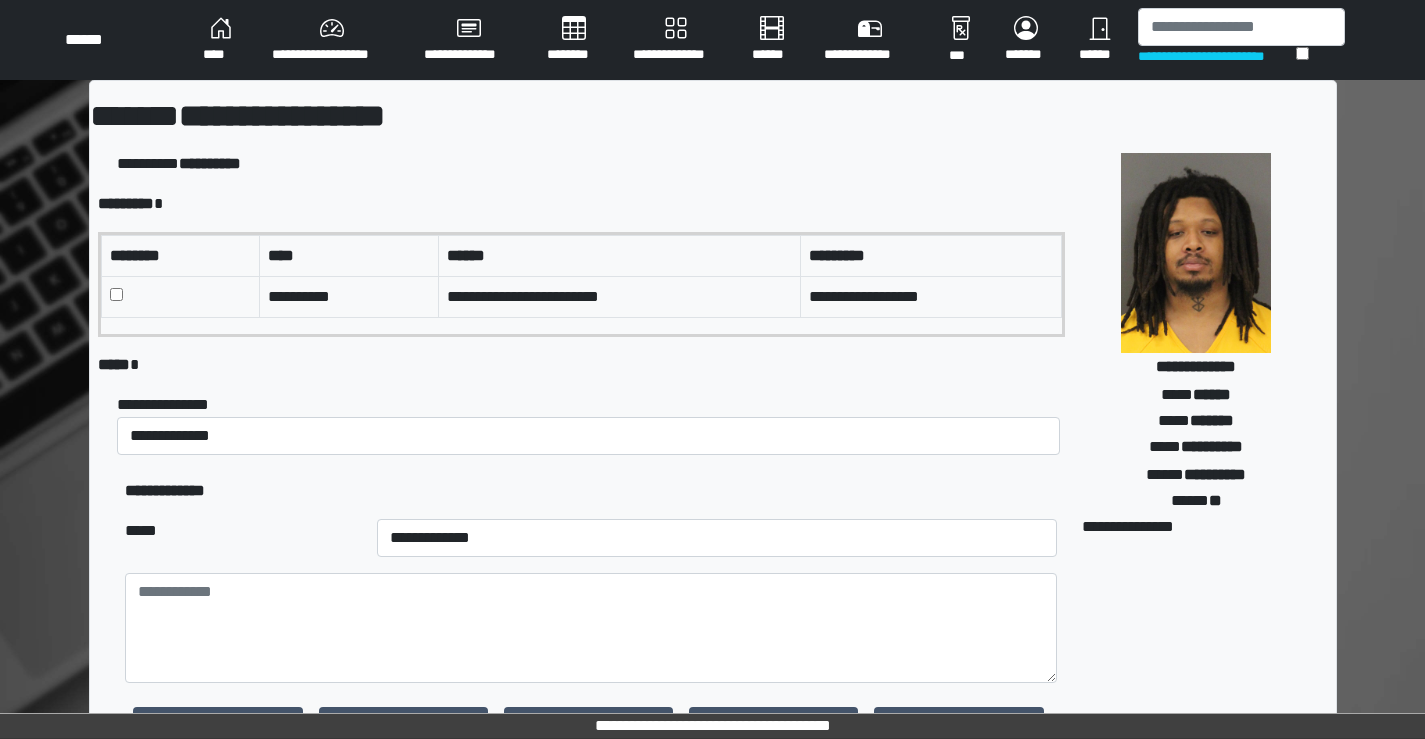 scroll, scrollTop: 0, scrollLeft: 0, axis: both 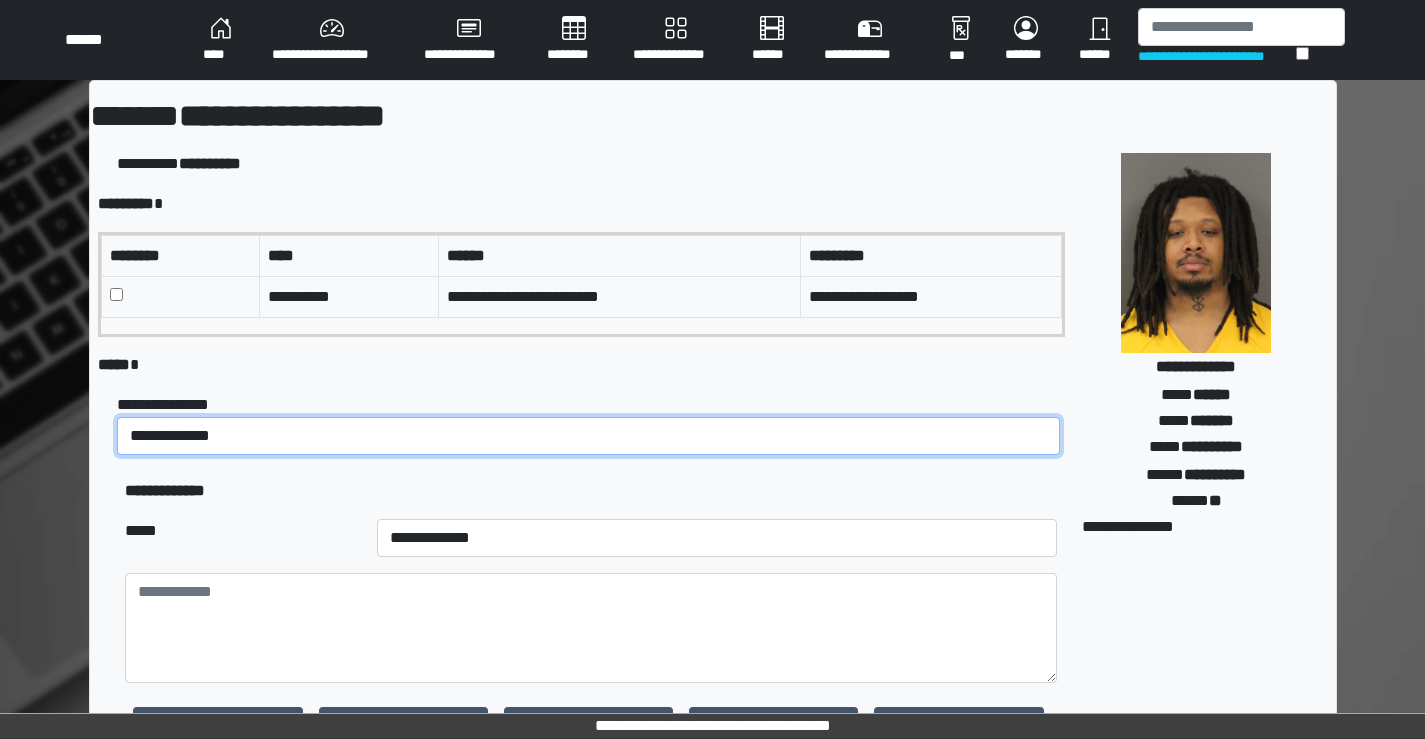 click on "**********" at bounding box center [588, 436] 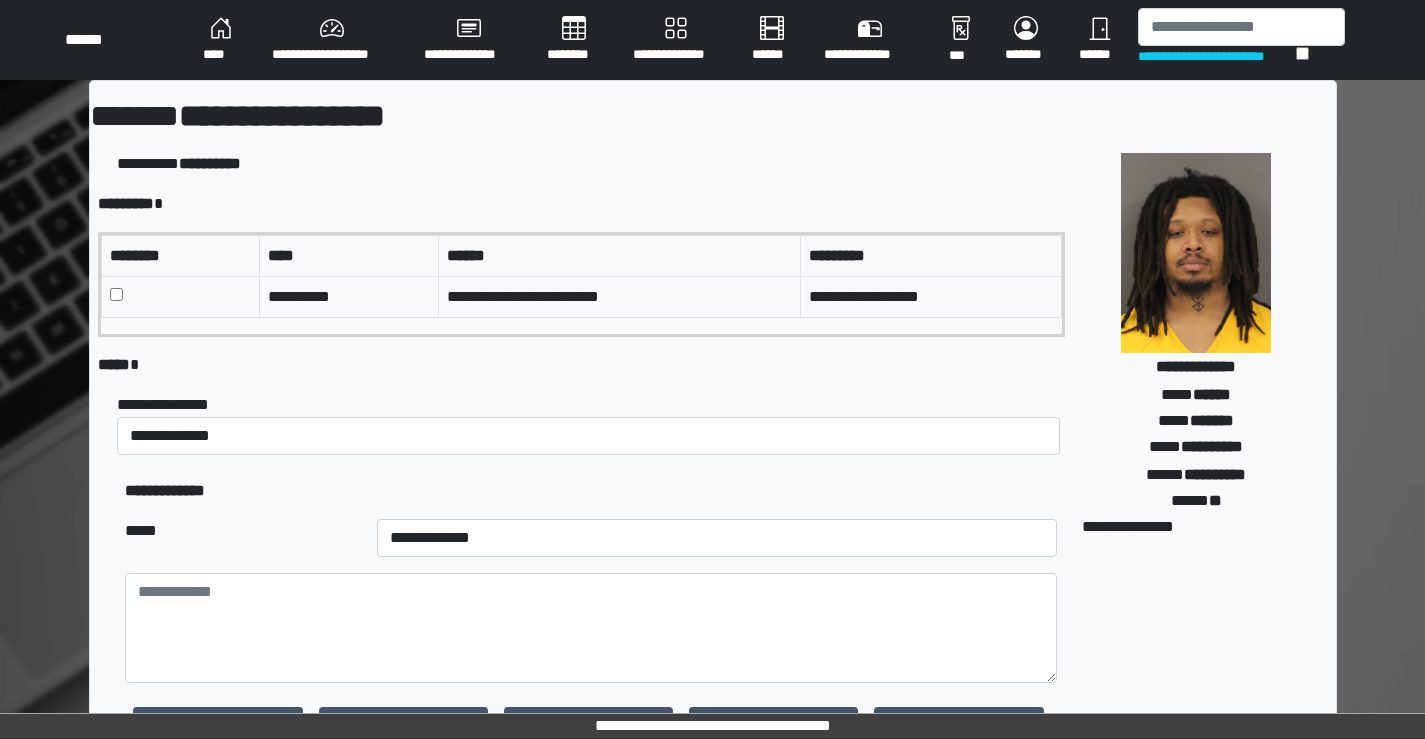 click on "*****" at bounding box center (243, 538) 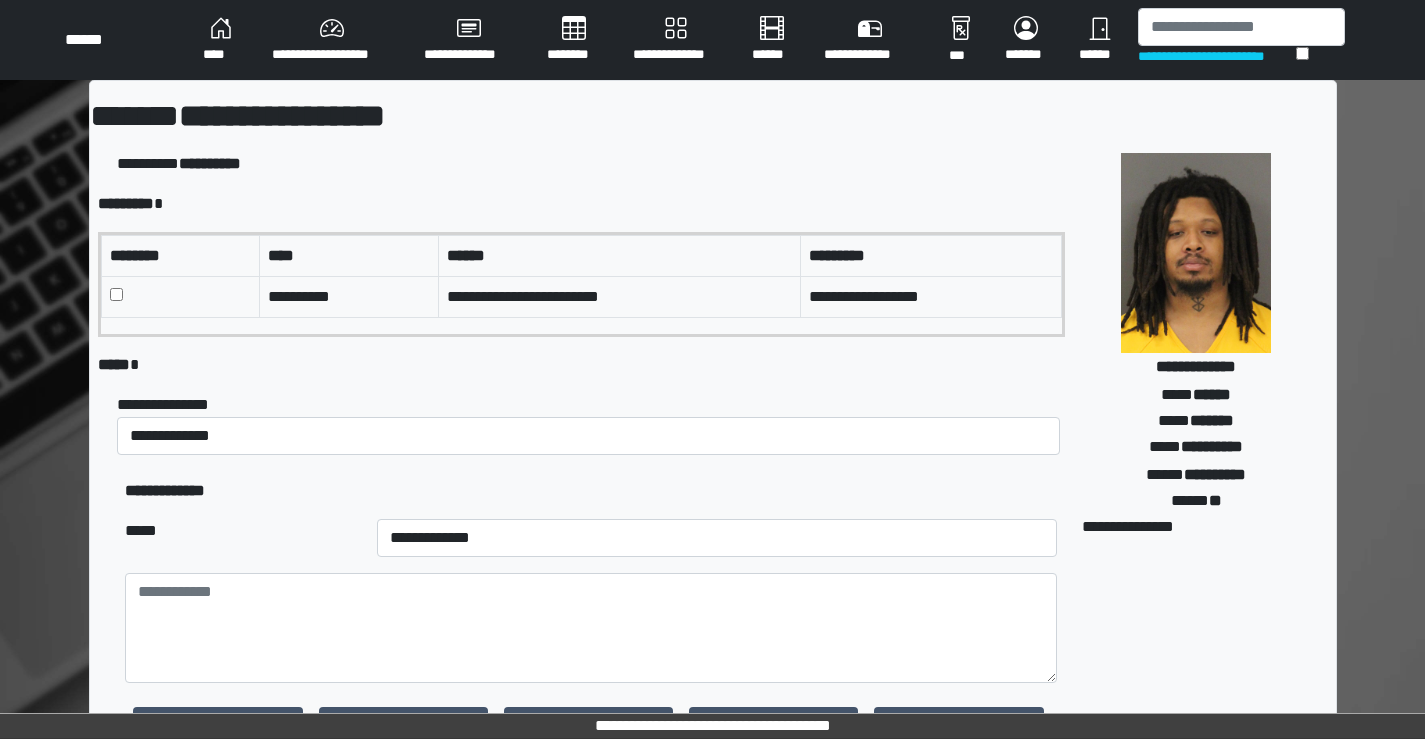 click on "**********" at bounding box center (717, 538) 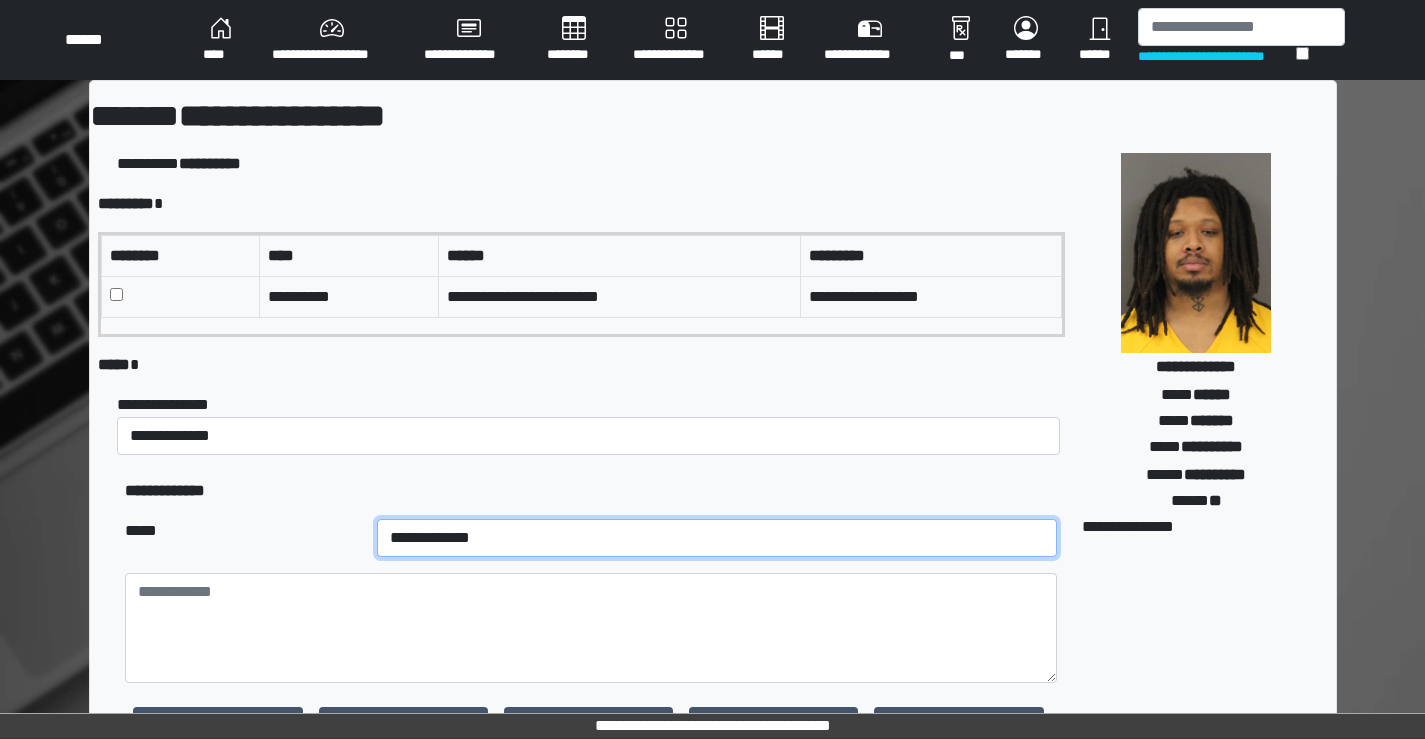 click on "**********" at bounding box center (717, 538) 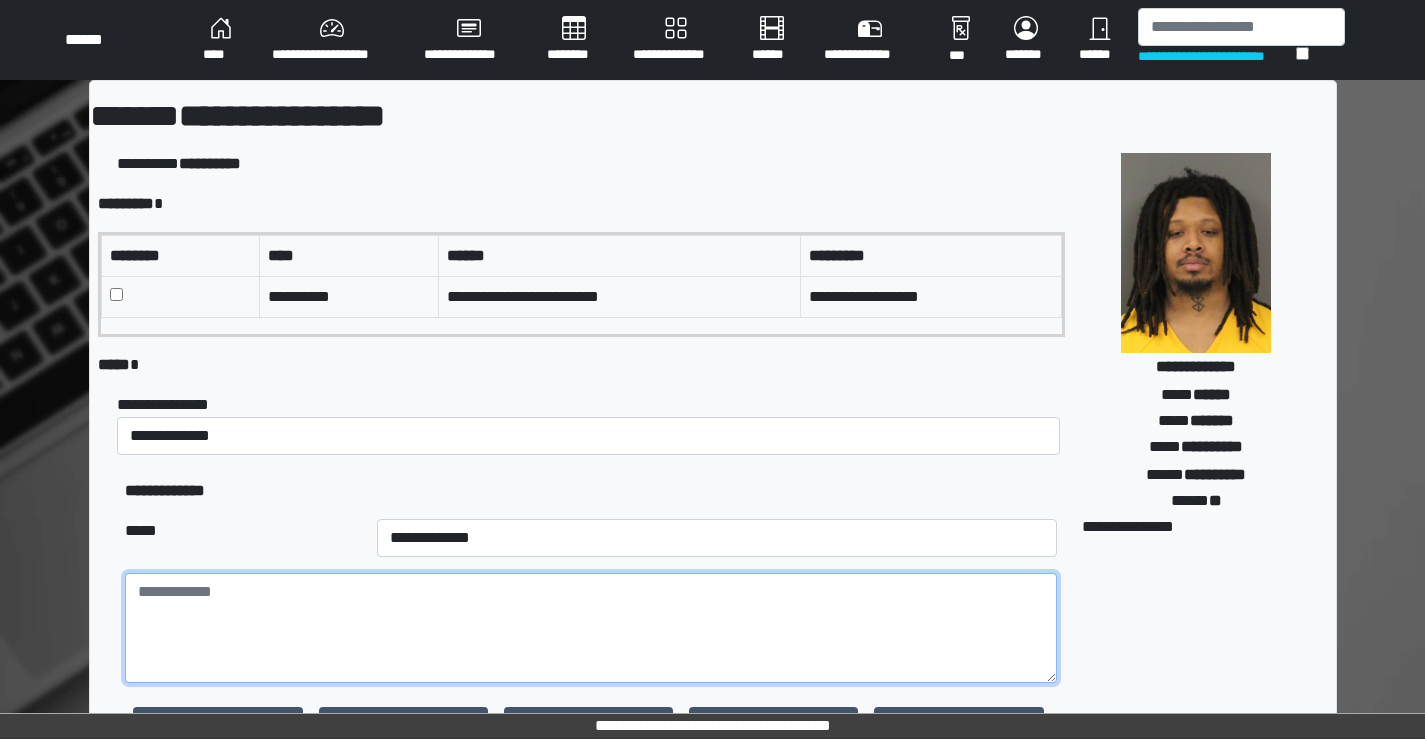 click at bounding box center (590, 628) 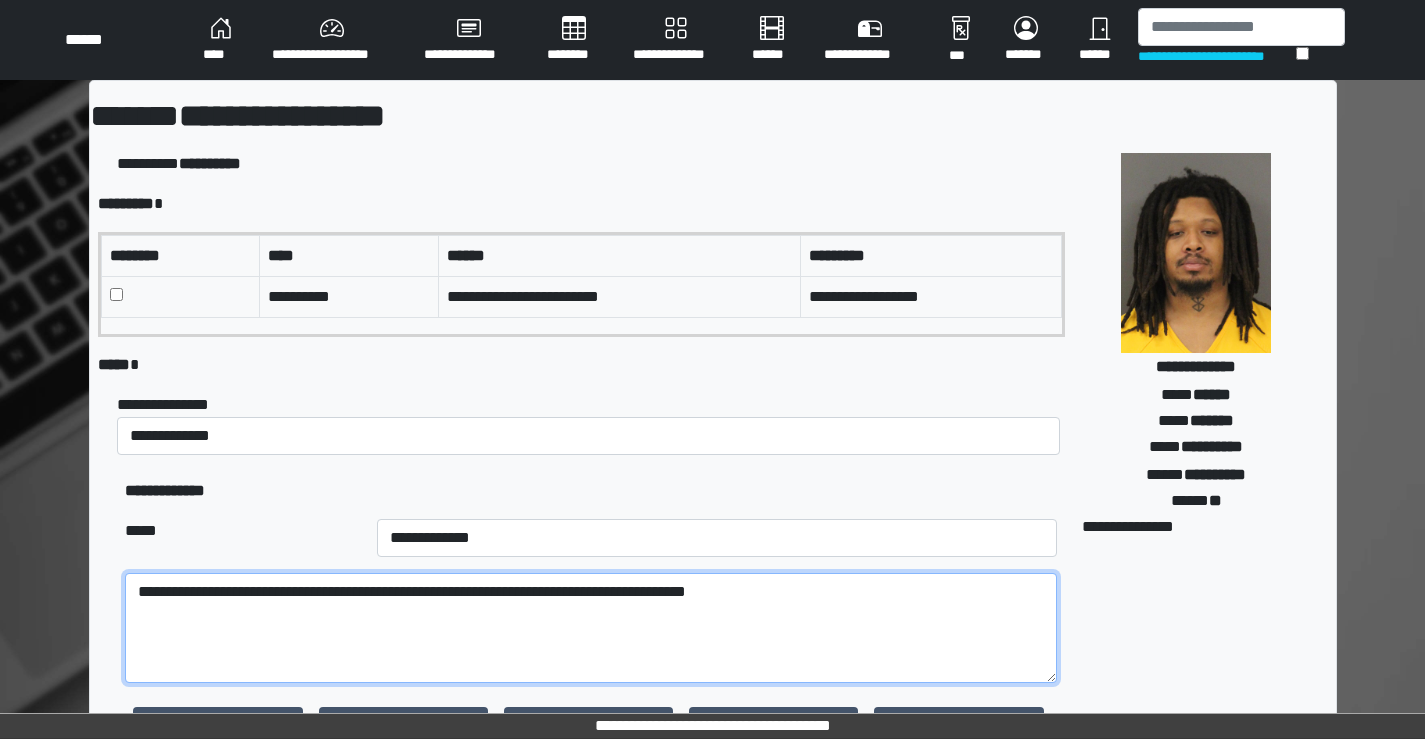 click on "**********" at bounding box center [590, 628] 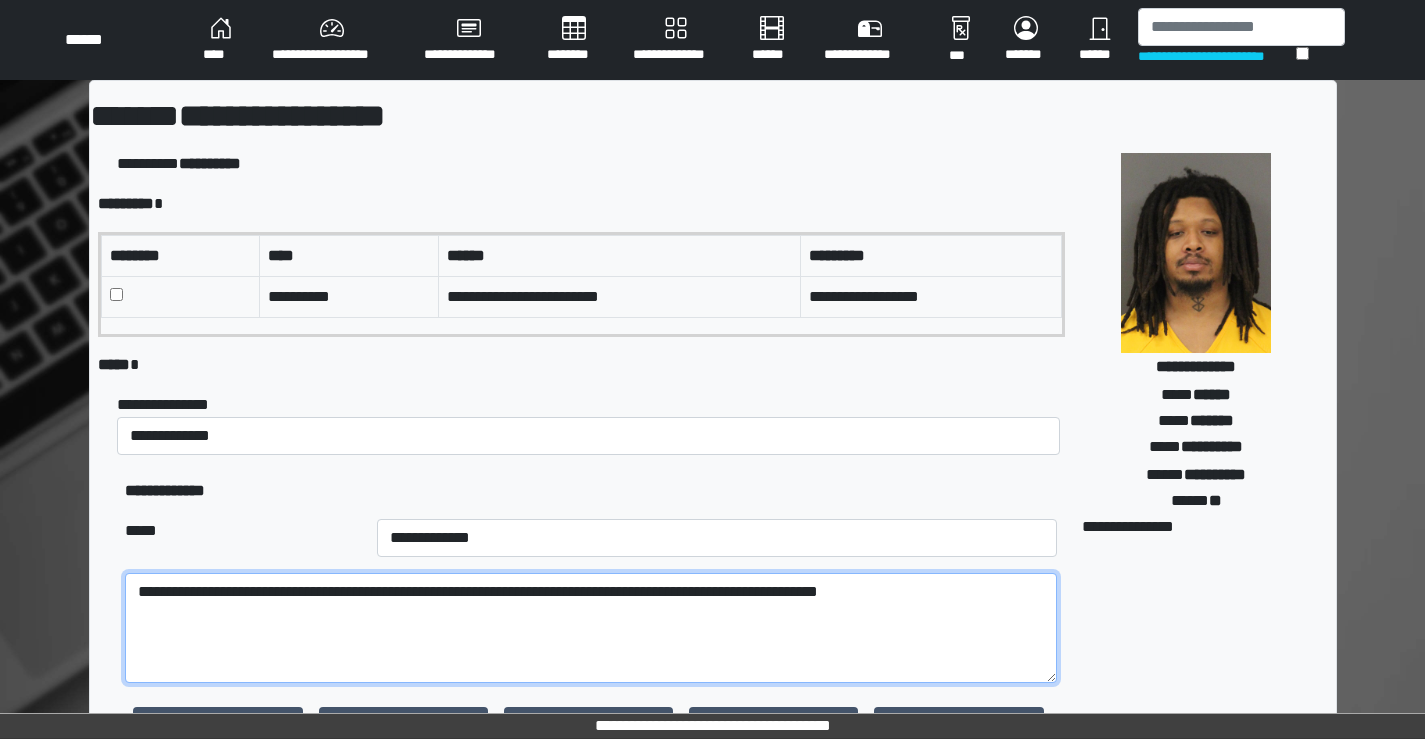 click on "**********" at bounding box center [590, 628] 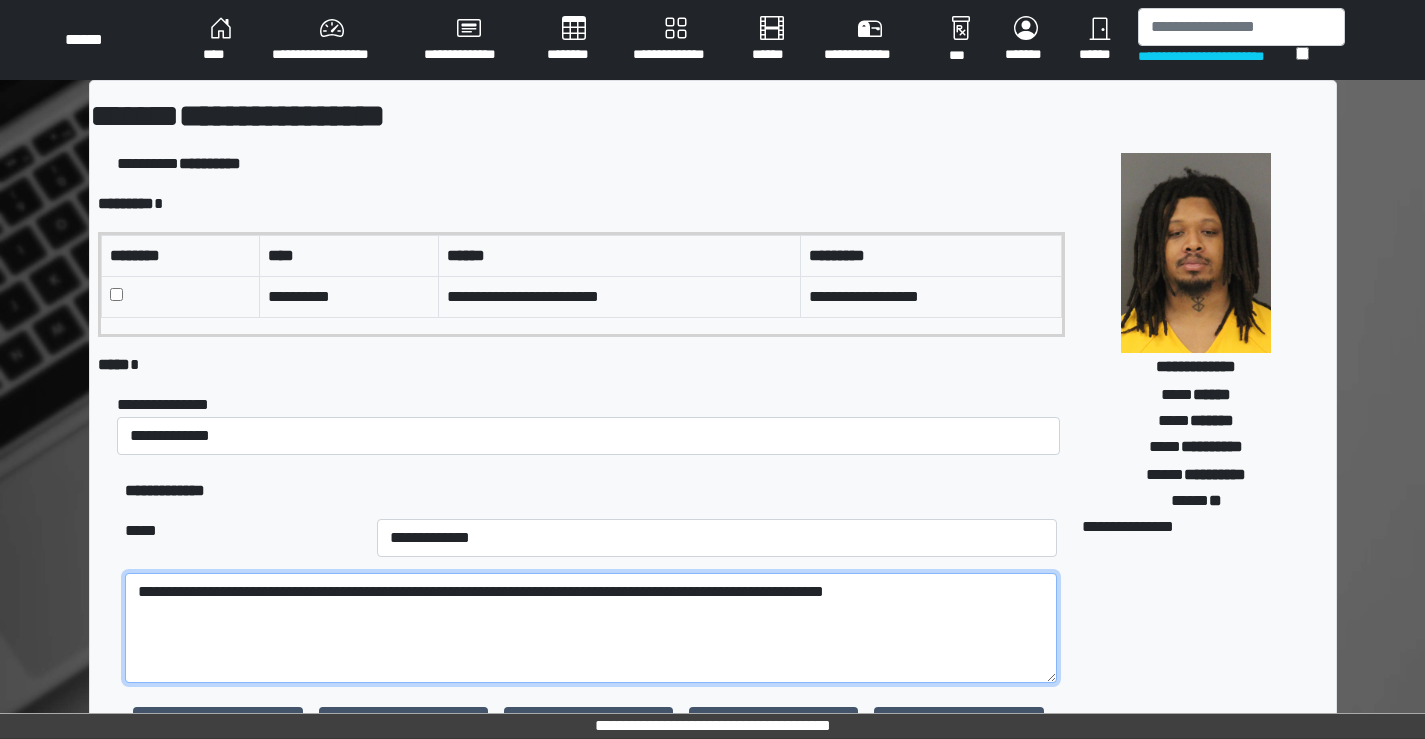 click on "**********" at bounding box center [590, 628] 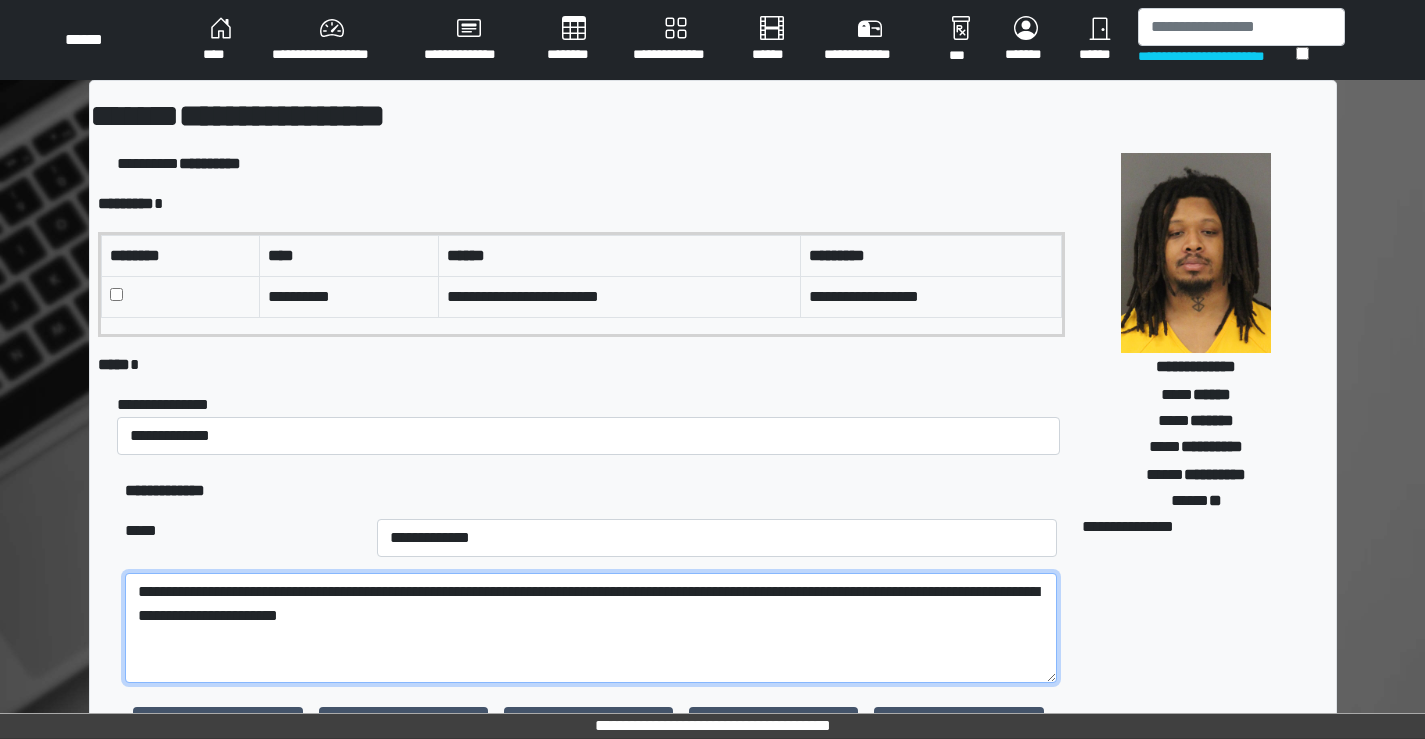 drag, startPoint x: 247, startPoint y: 622, endPoint x: 209, endPoint y: 618, distance: 38.209946 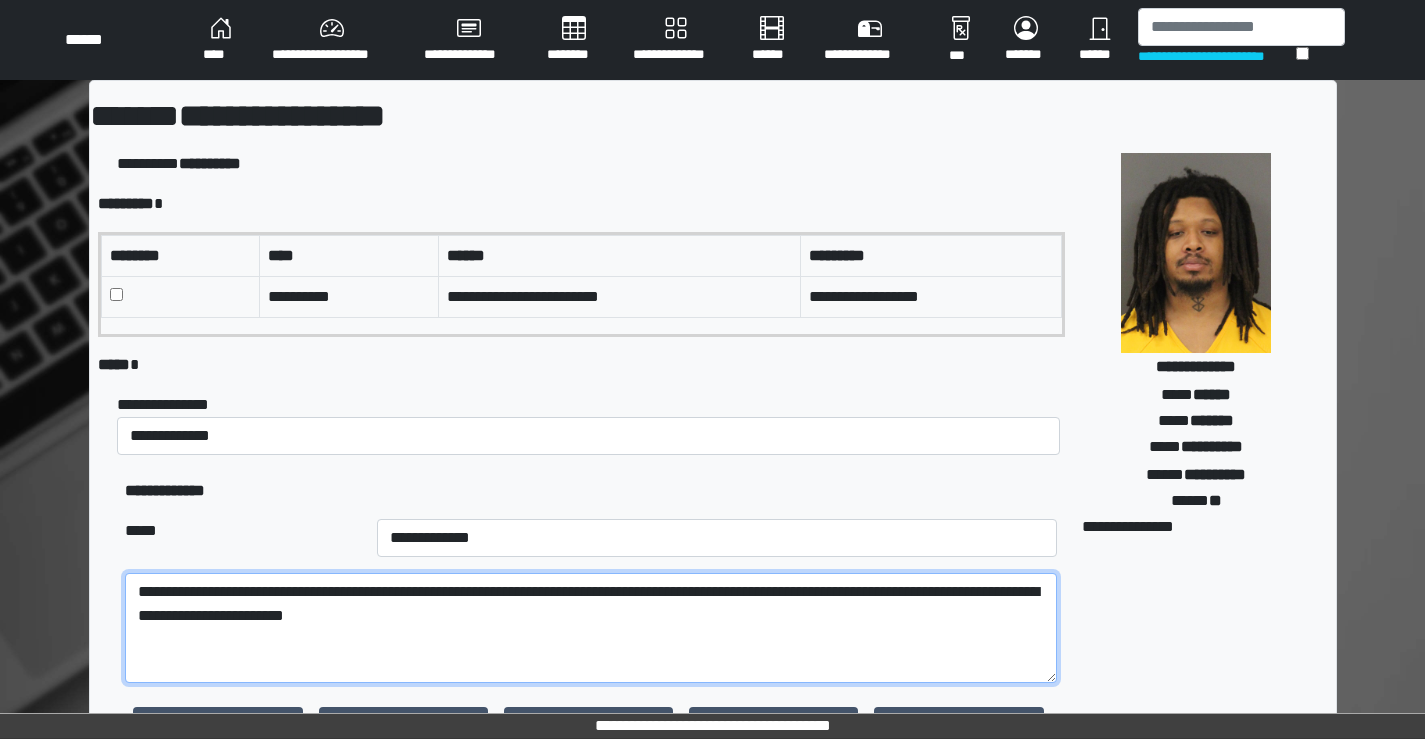 click on "**********" at bounding box center [590, 628] 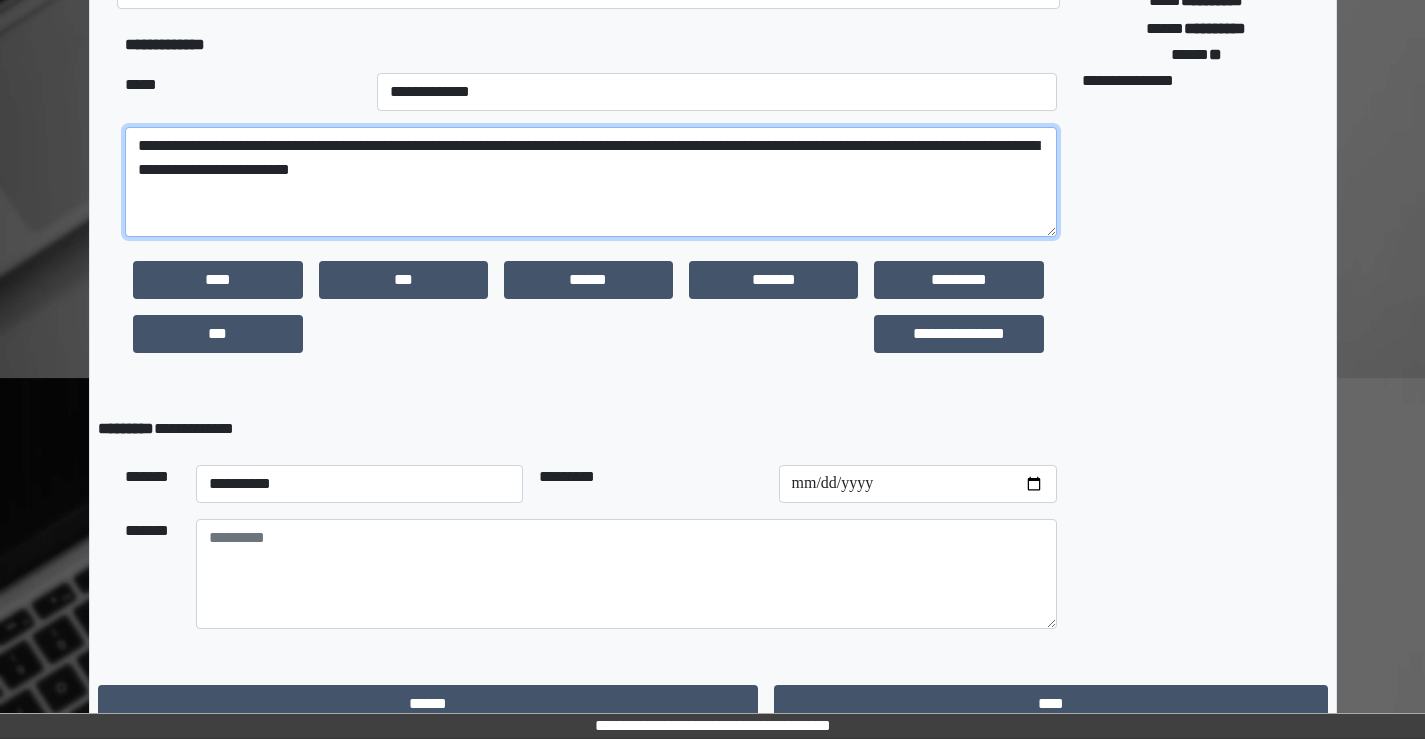 scroll, scrollTop: 471, scrollLeft: 0, axis: vertical 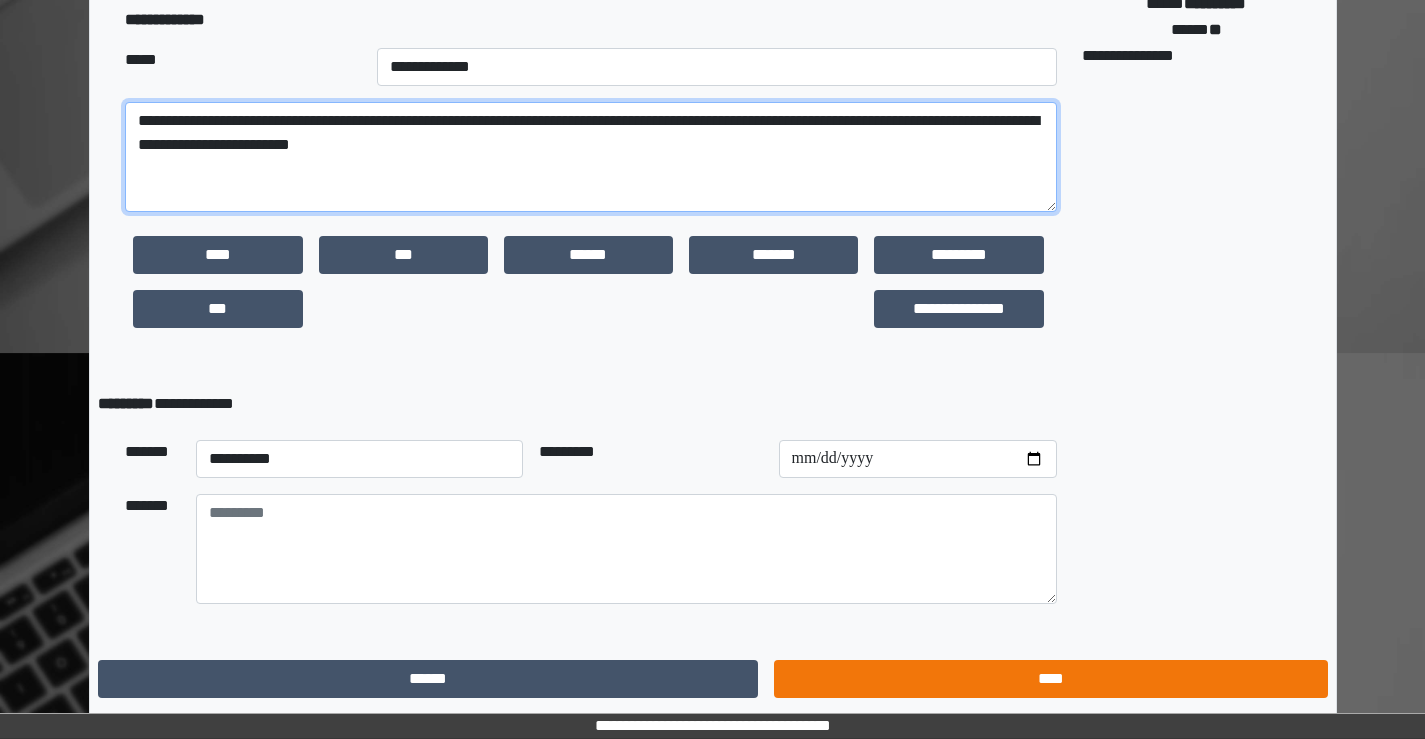 type on "**********" 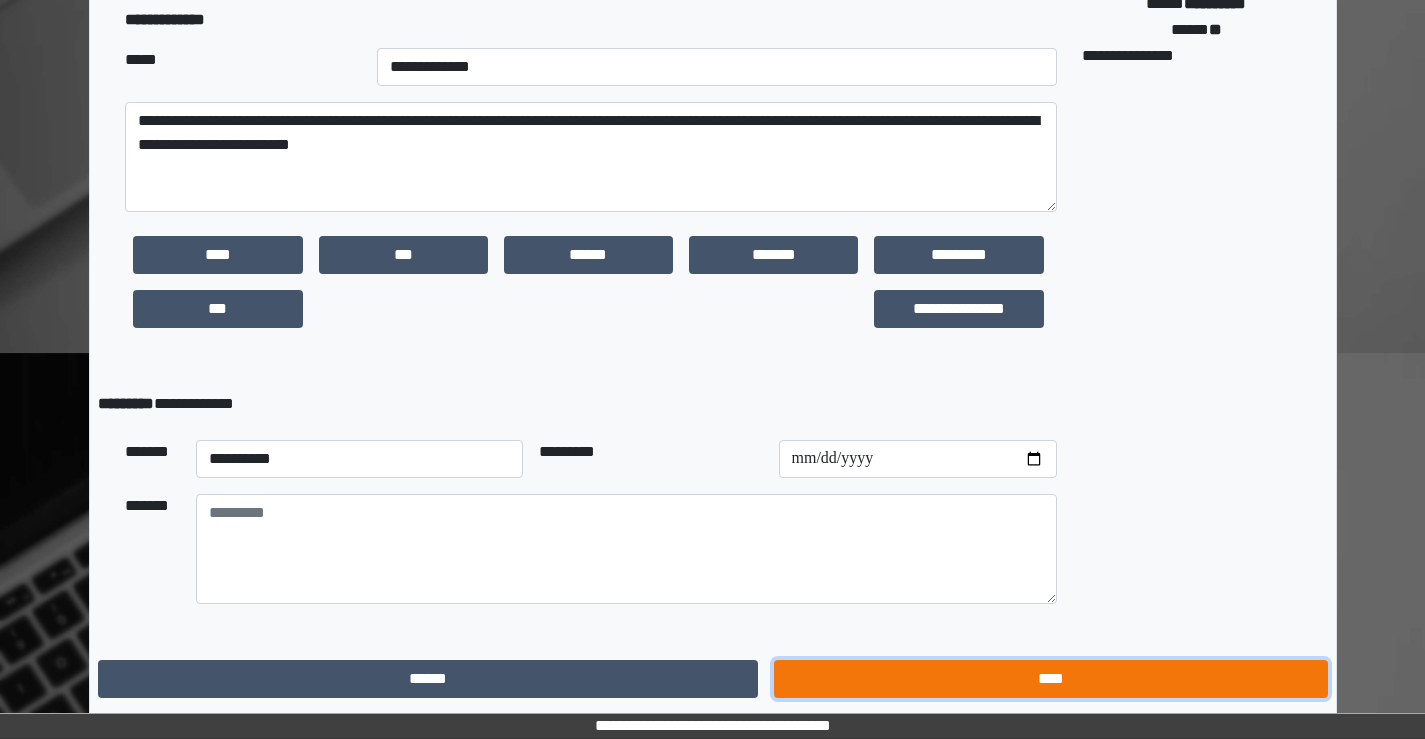 click on "****" at bounding box center [1050, 679] 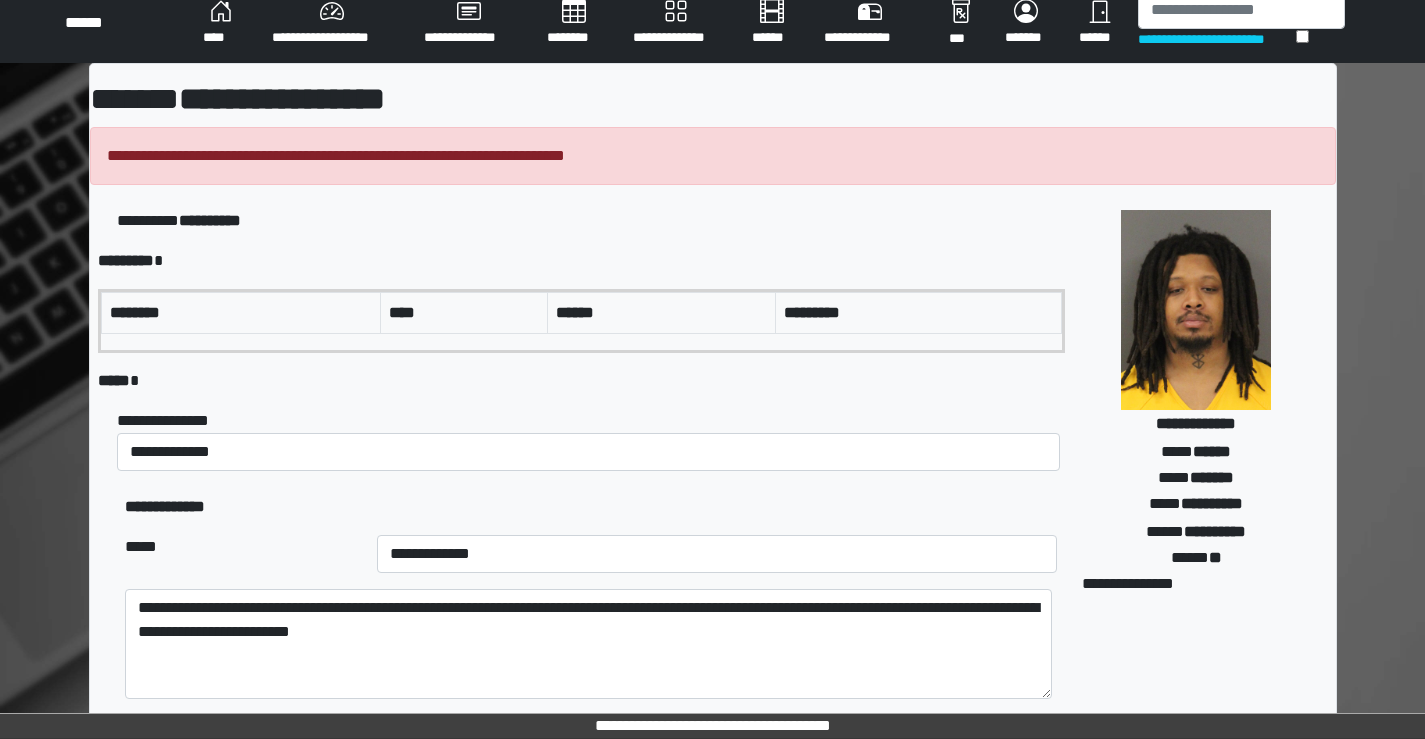 scroll, scrollTop: 0, scrollLeft: 0, axis: both 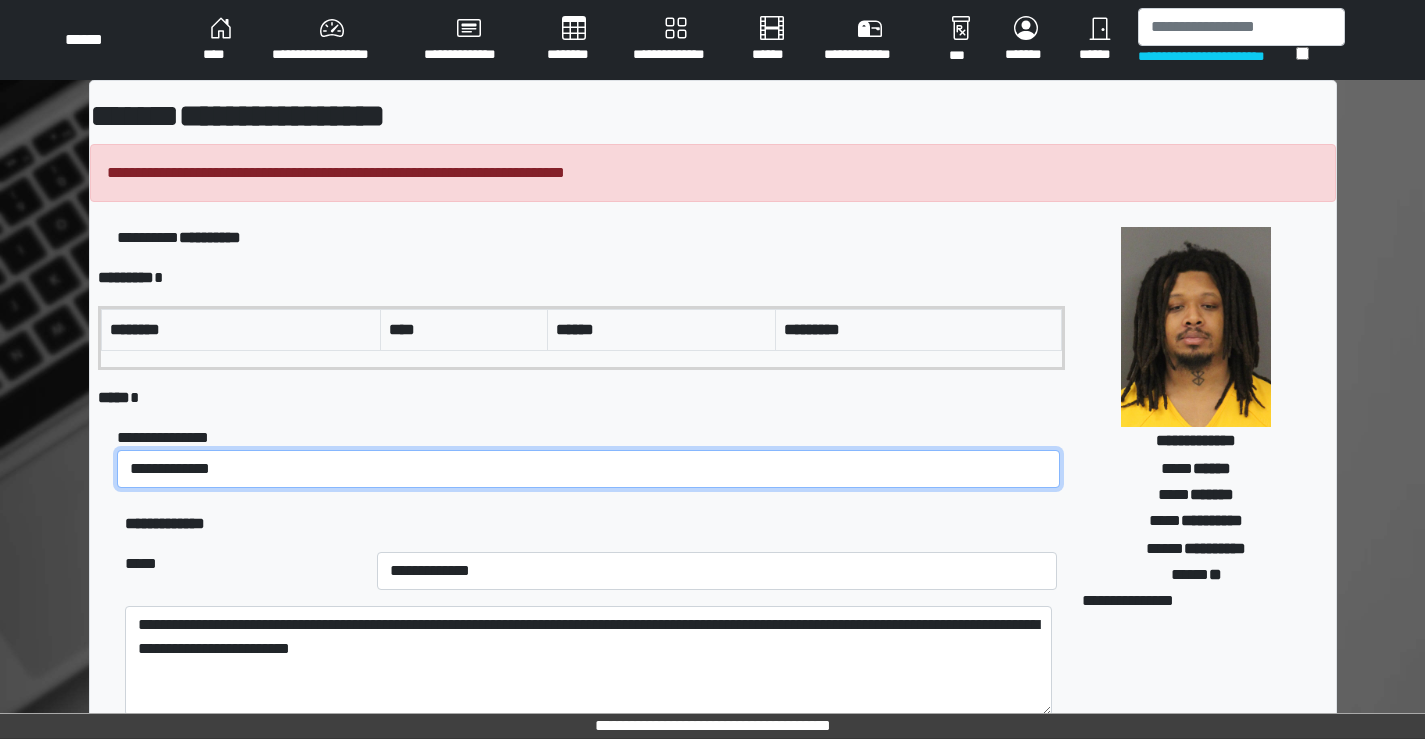 click on "**********" at bounding box center [588, 469] 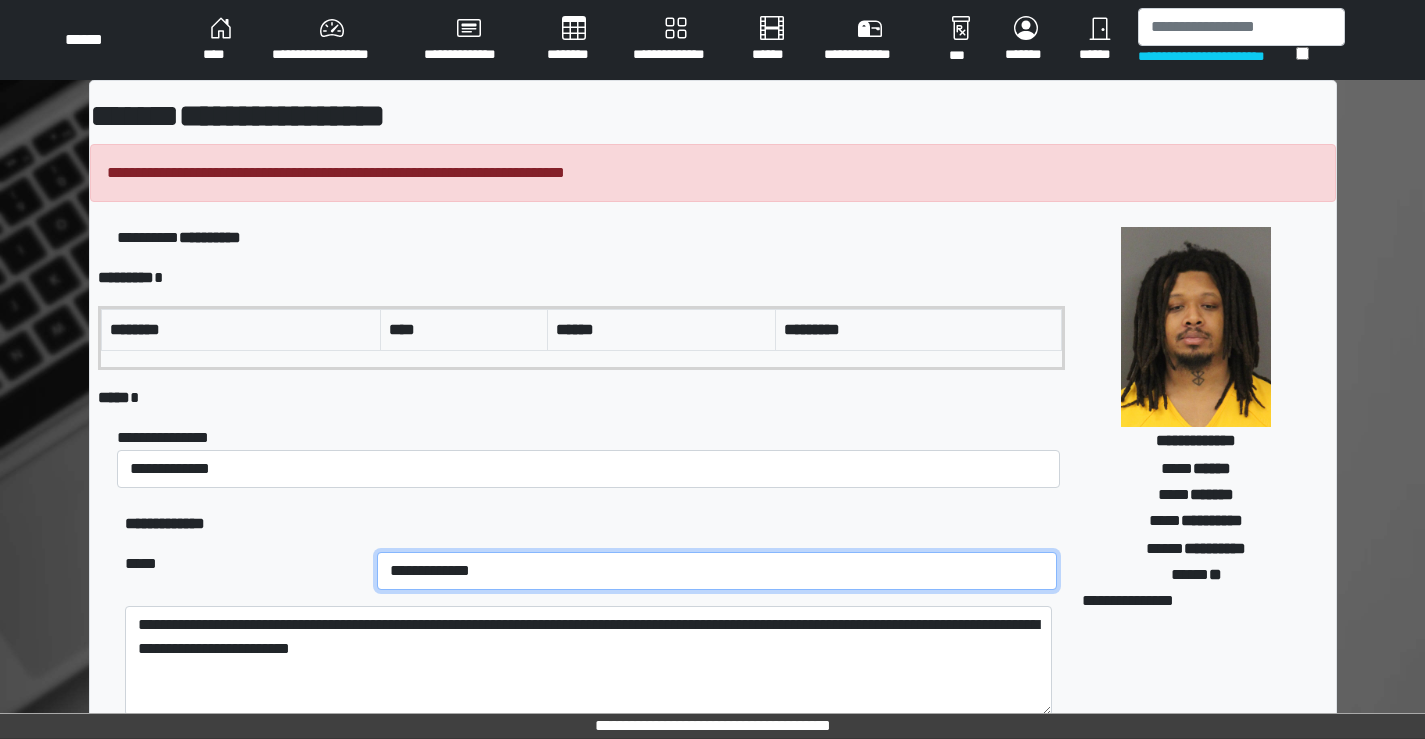 click on "**********" at bounding box center [717, 571] 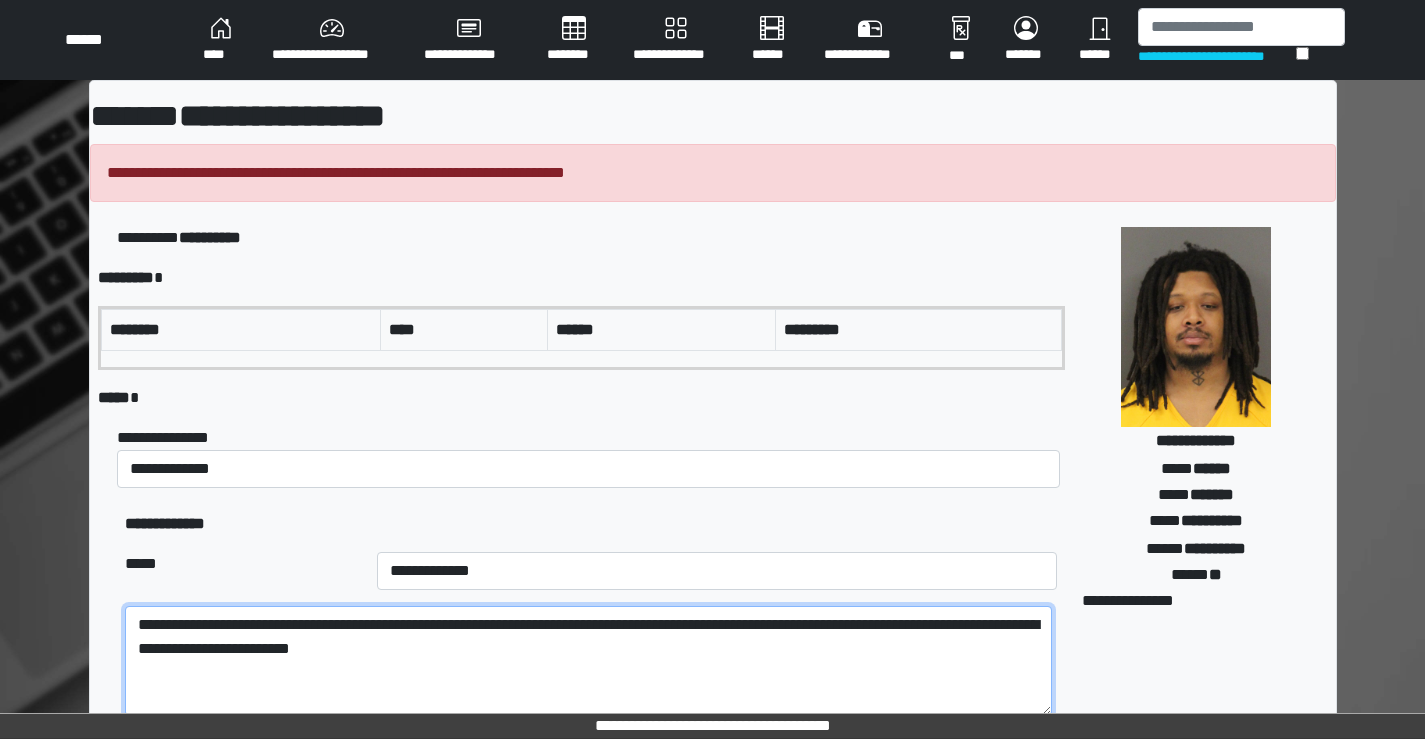 drag, startPoint x: 351, startPoint y: 674, endPoint x: 47, endPoint y: 623, distance: 308.2483 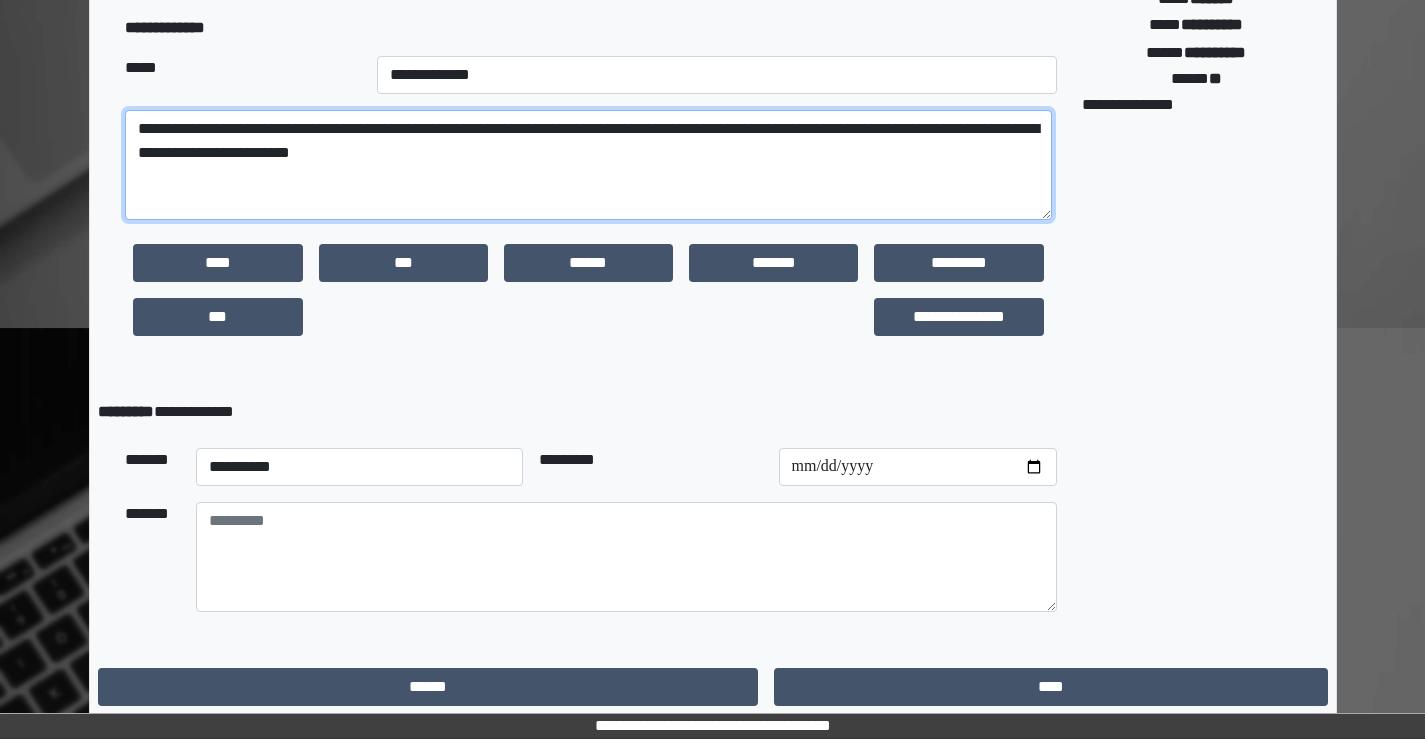 scroll, scrollTop: 504, scrollLeft: 0, axis: vertical 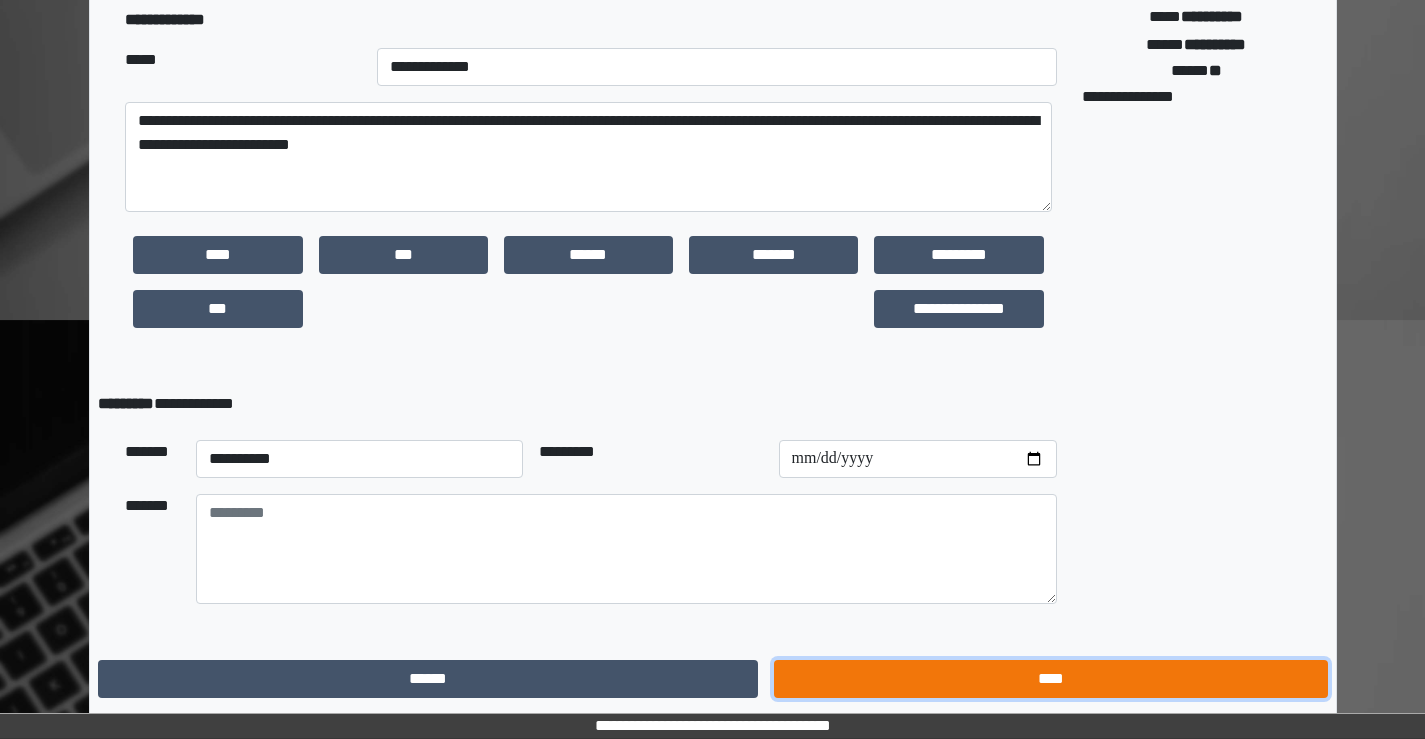 click on "****" at bounding box center [1050, 679] 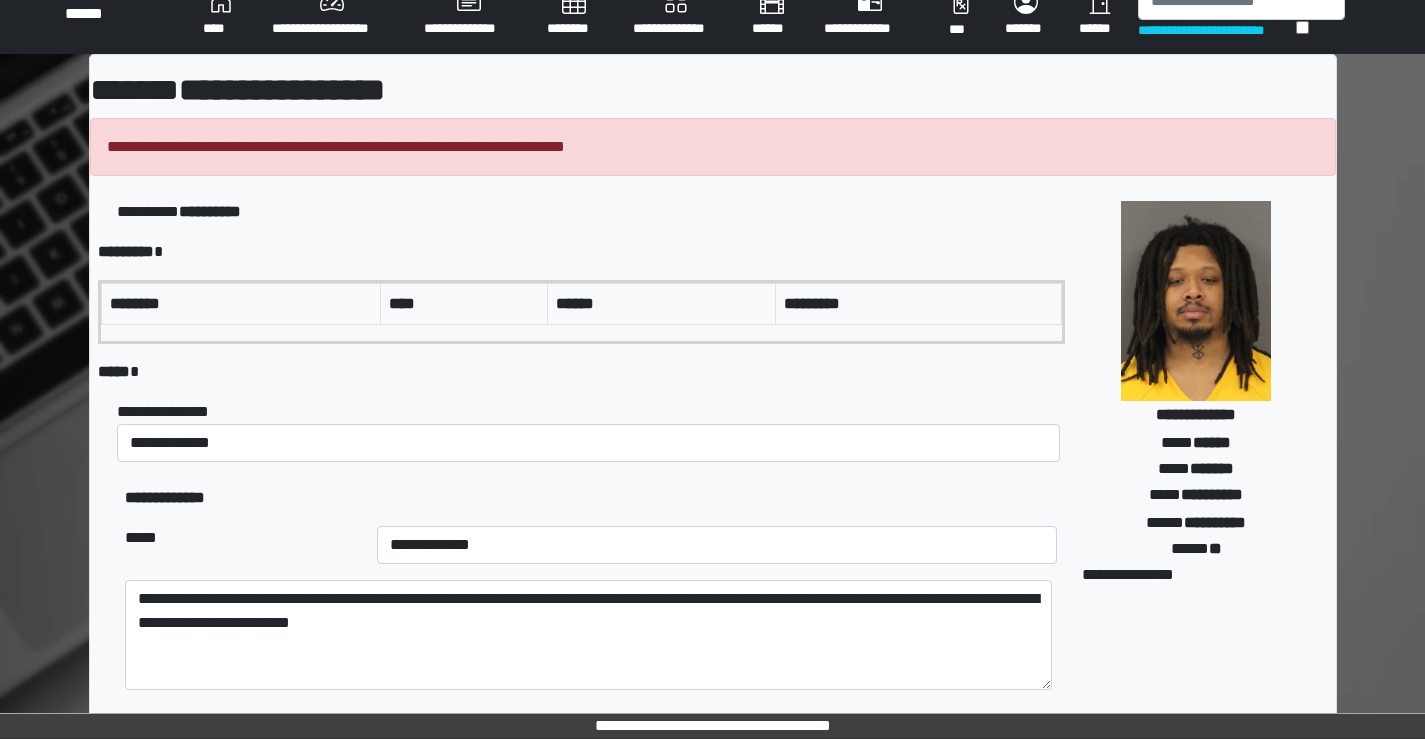 scroll, scrollTop: 0, scrollLeft: 0, axis: both 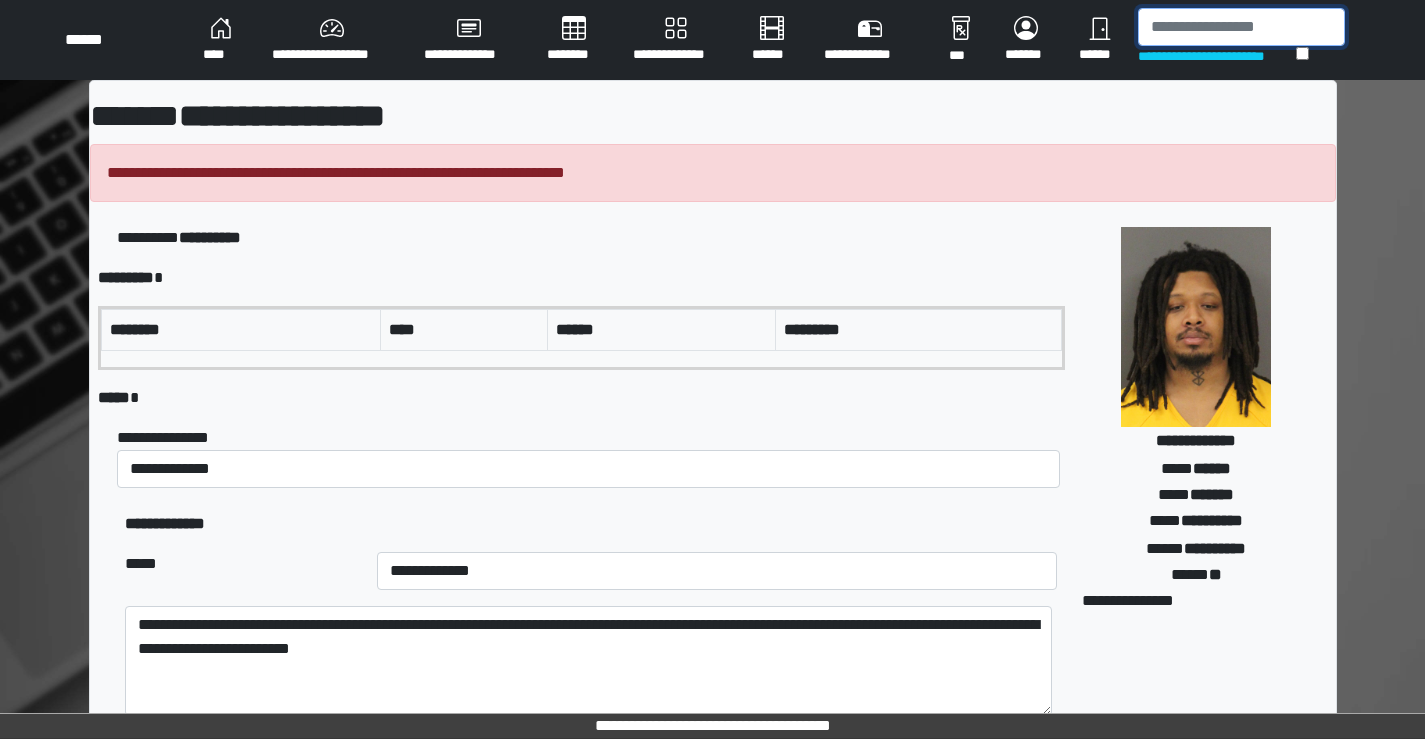 click at bounding box center [1241, 27] 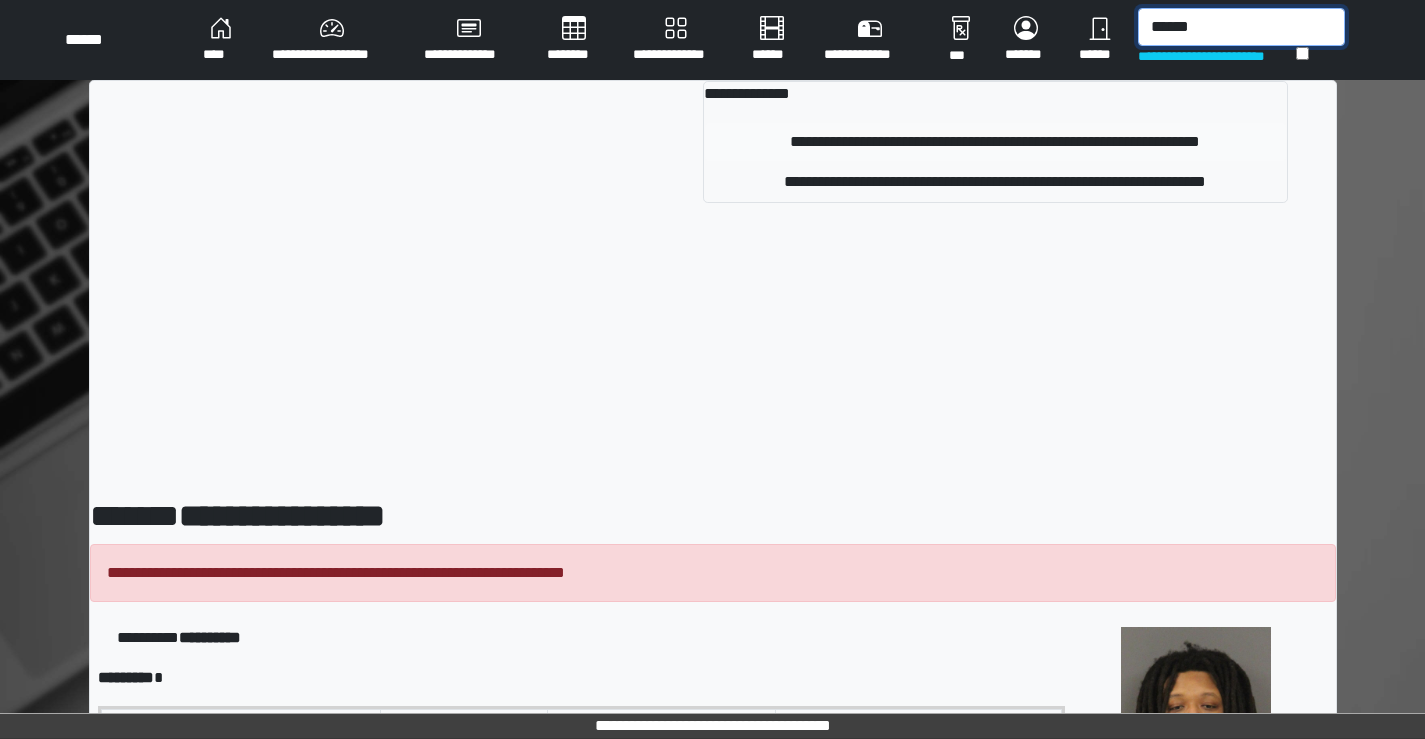 type on "******" 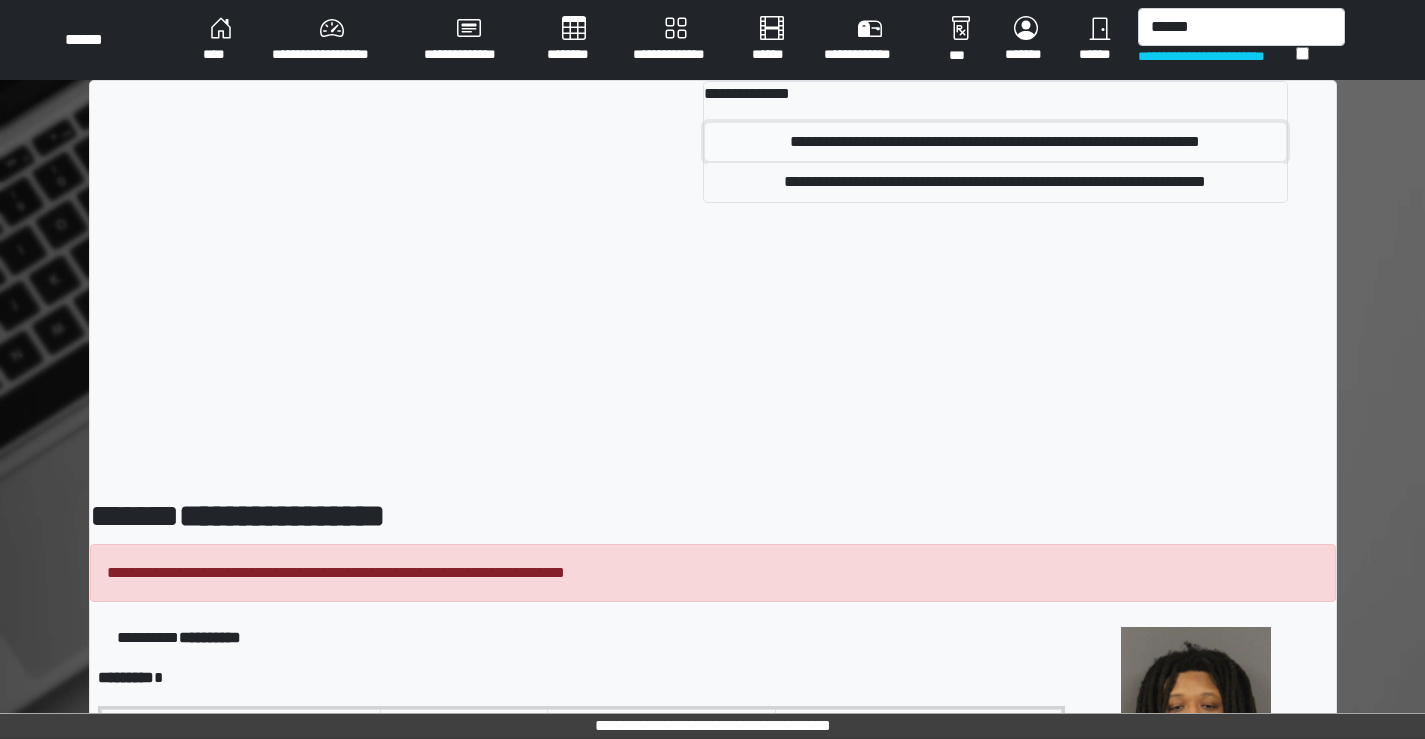 click on "**********" at bounding box center [995, 142] 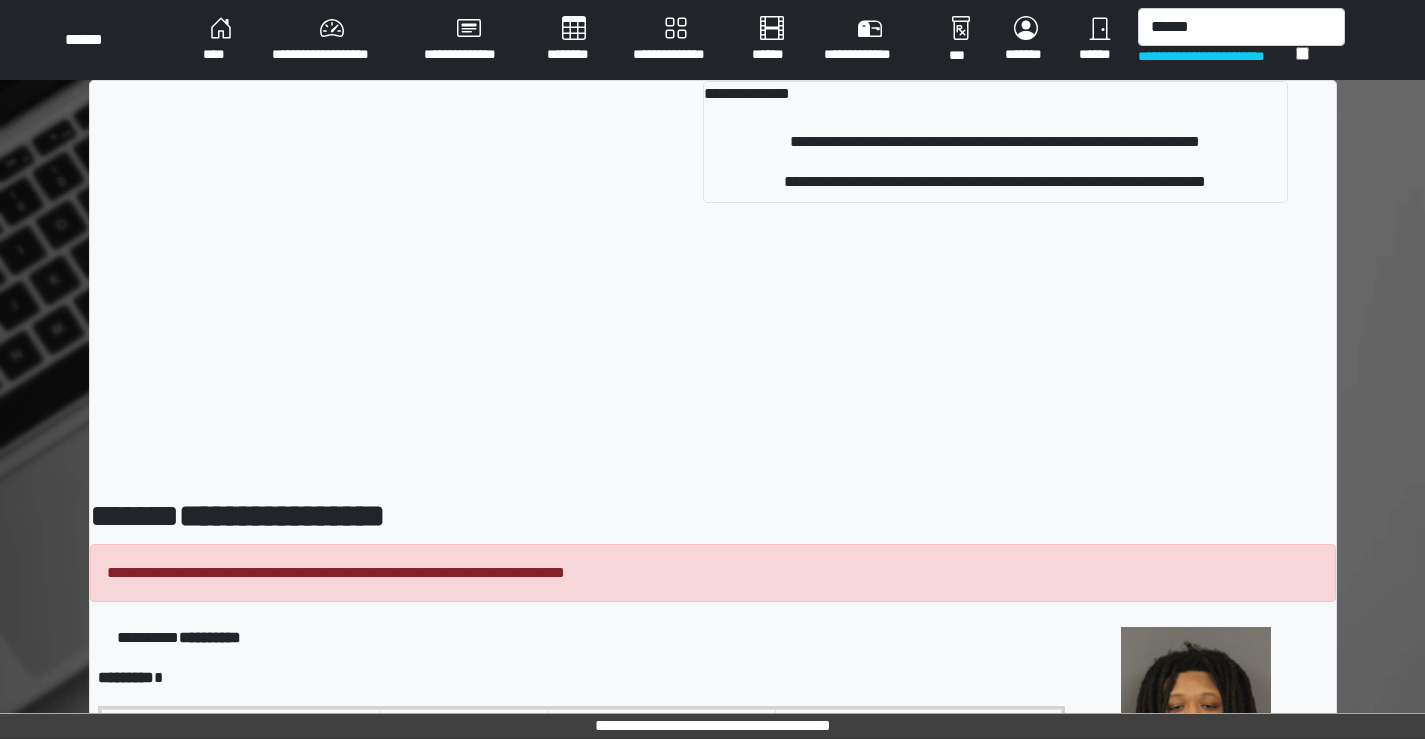 type 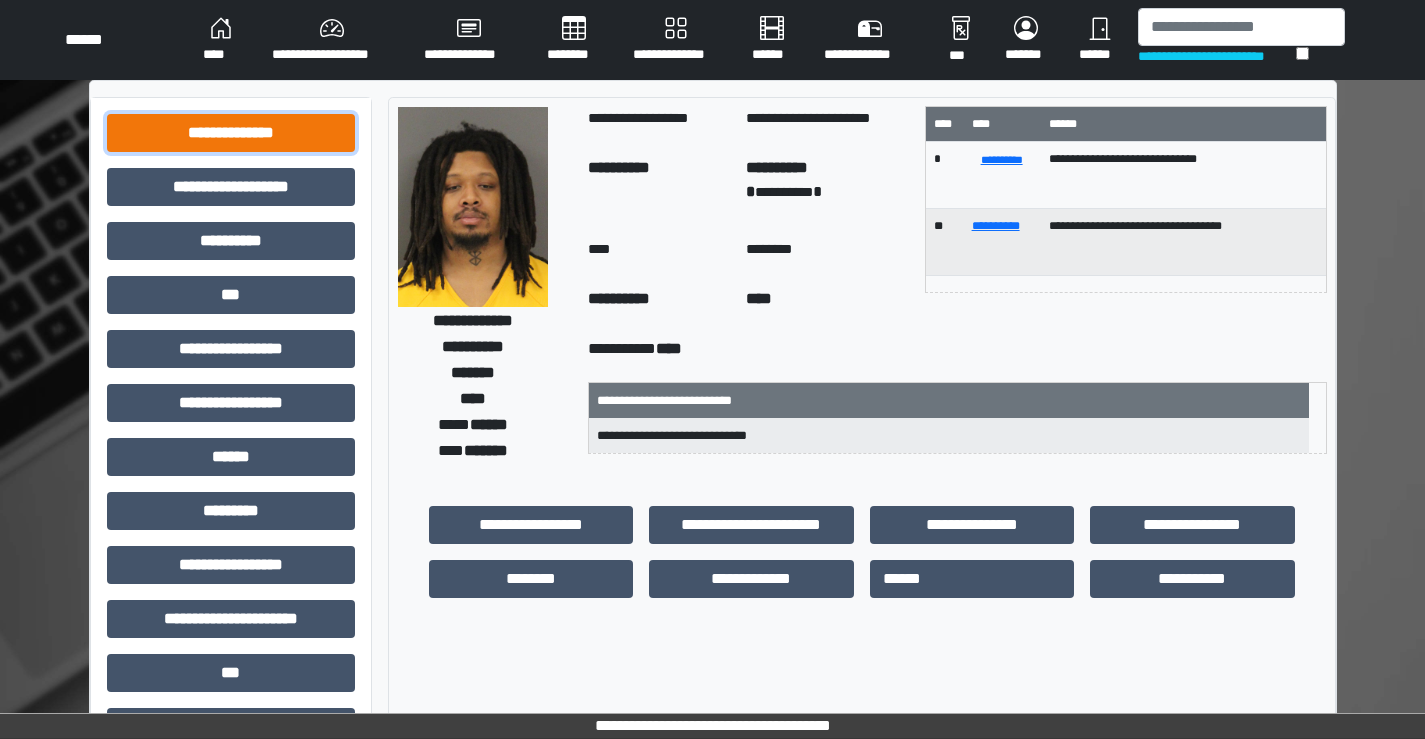 click on "**********" at bounding box center [231, 133] 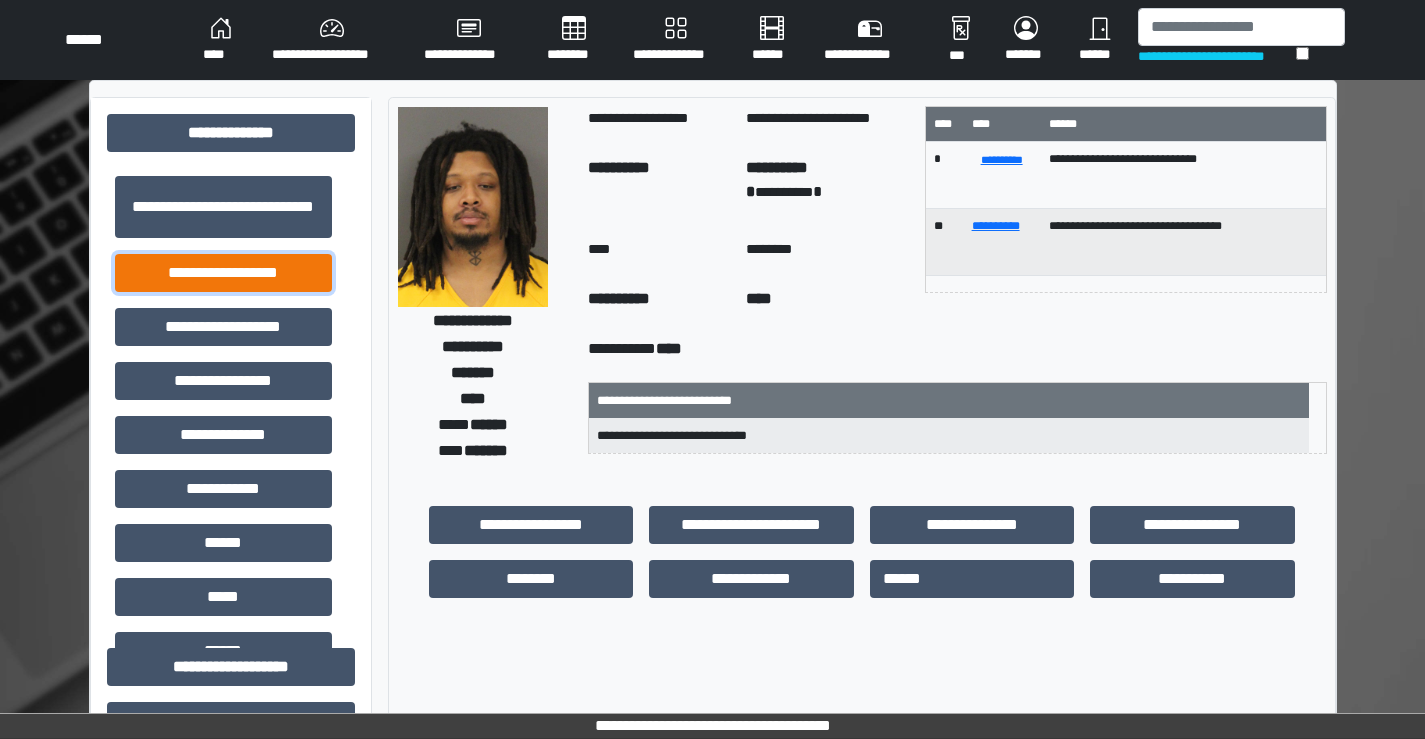 click on "**********" at bounding box center [223, 273] 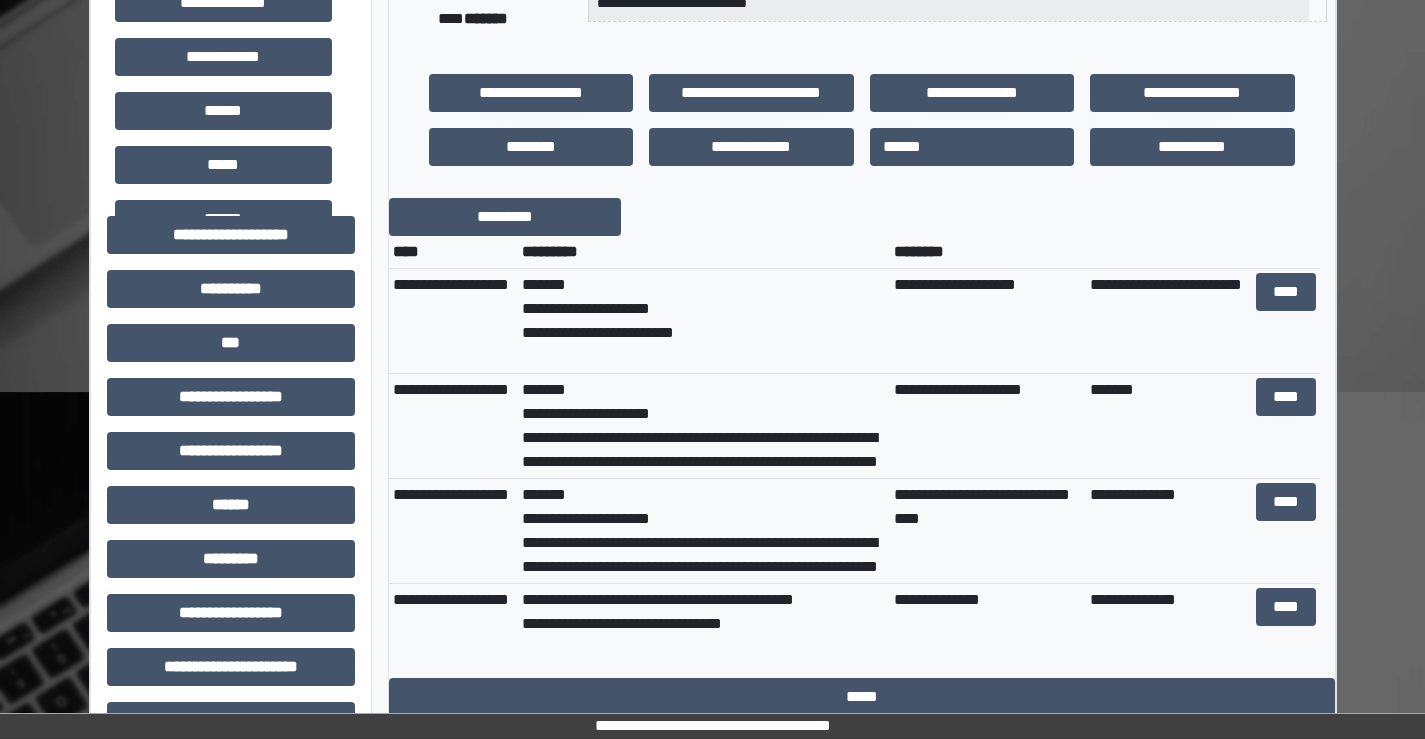 scroll, scrollTop: 400, scrollLeft: 0, axis: vertical 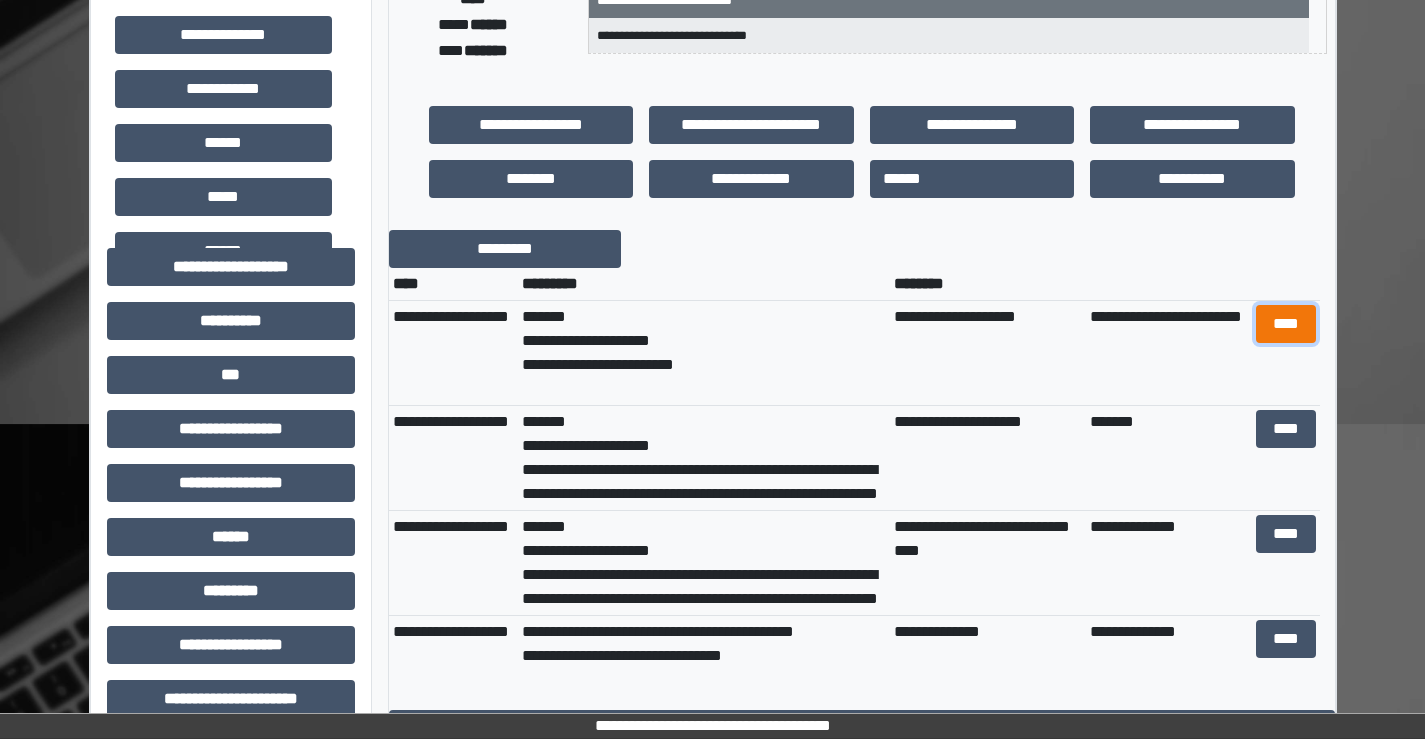 click on "****" at bounding box center [1286, 324] 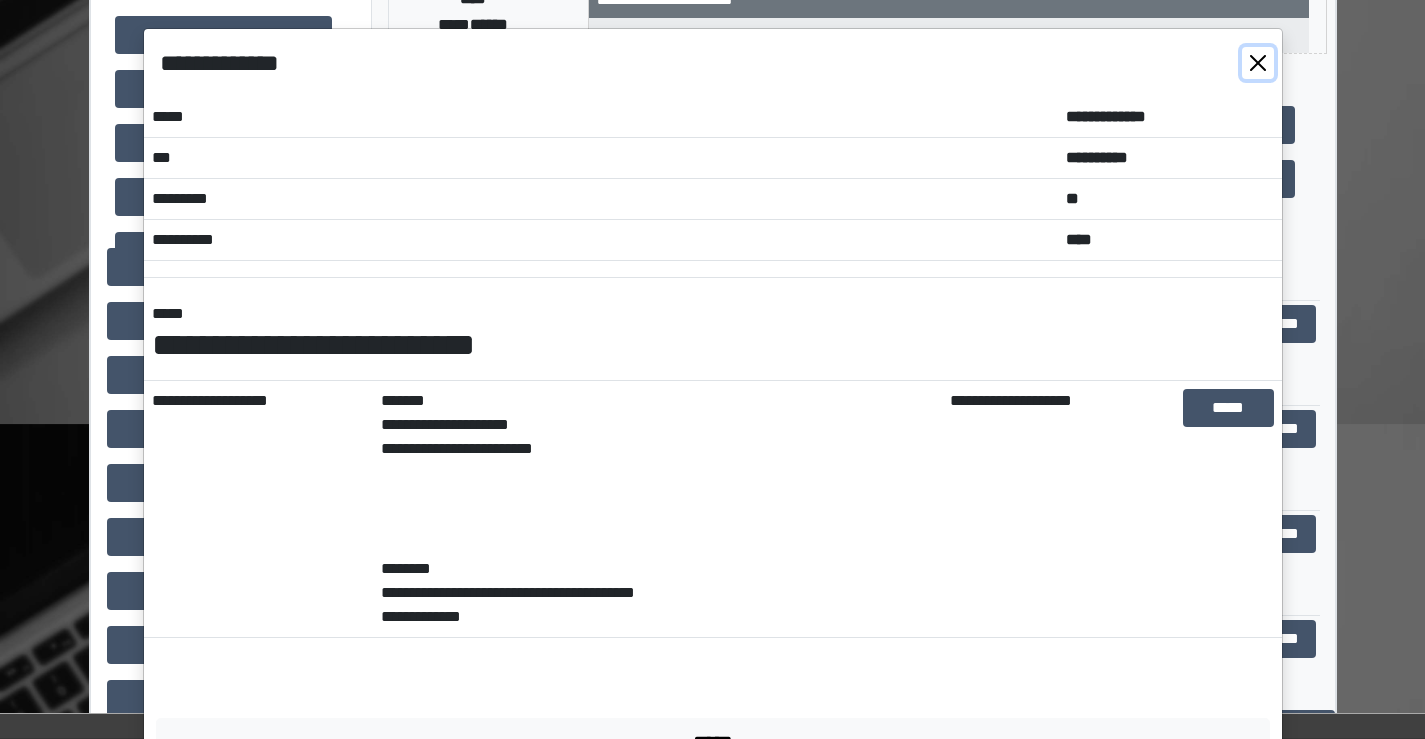 click at bounding box center (1258, 63) 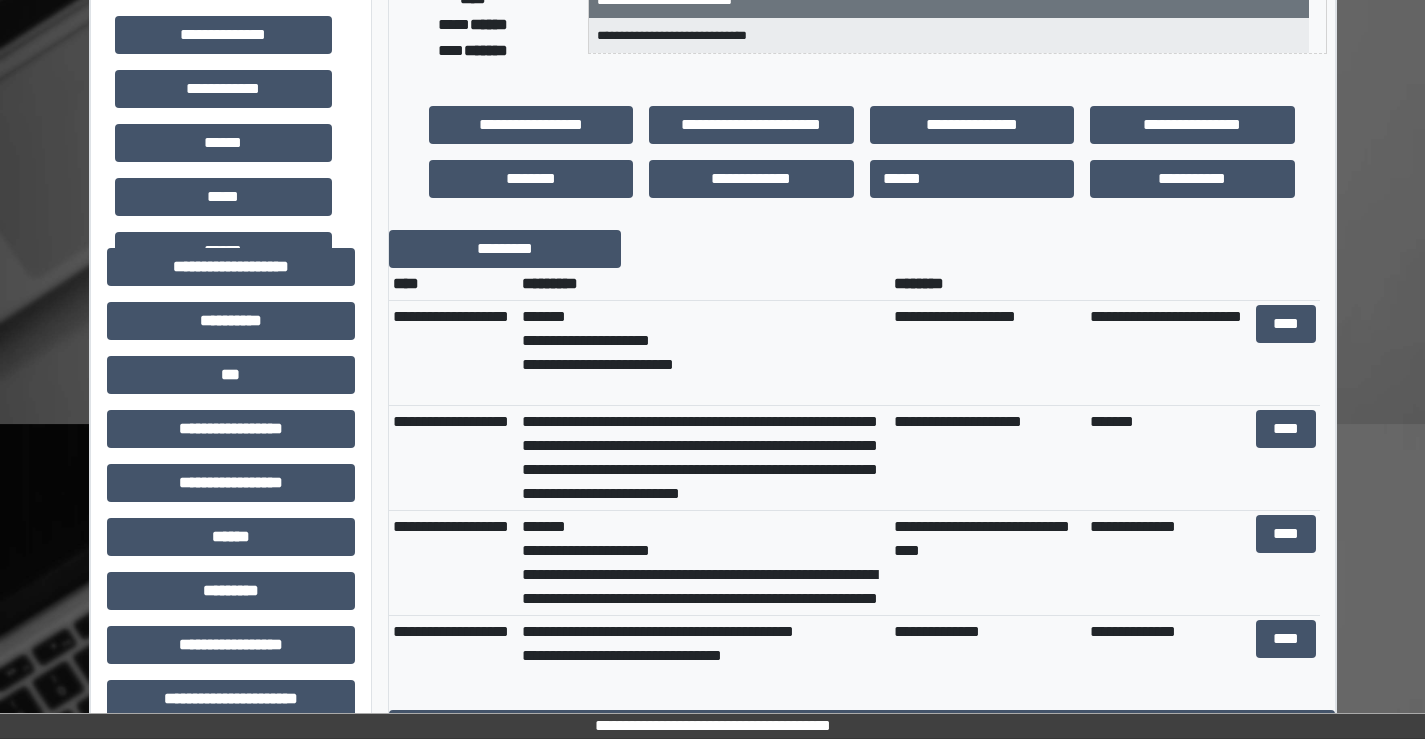 scroll, scrollTop: 0, scrollLeft: 0, axis: both 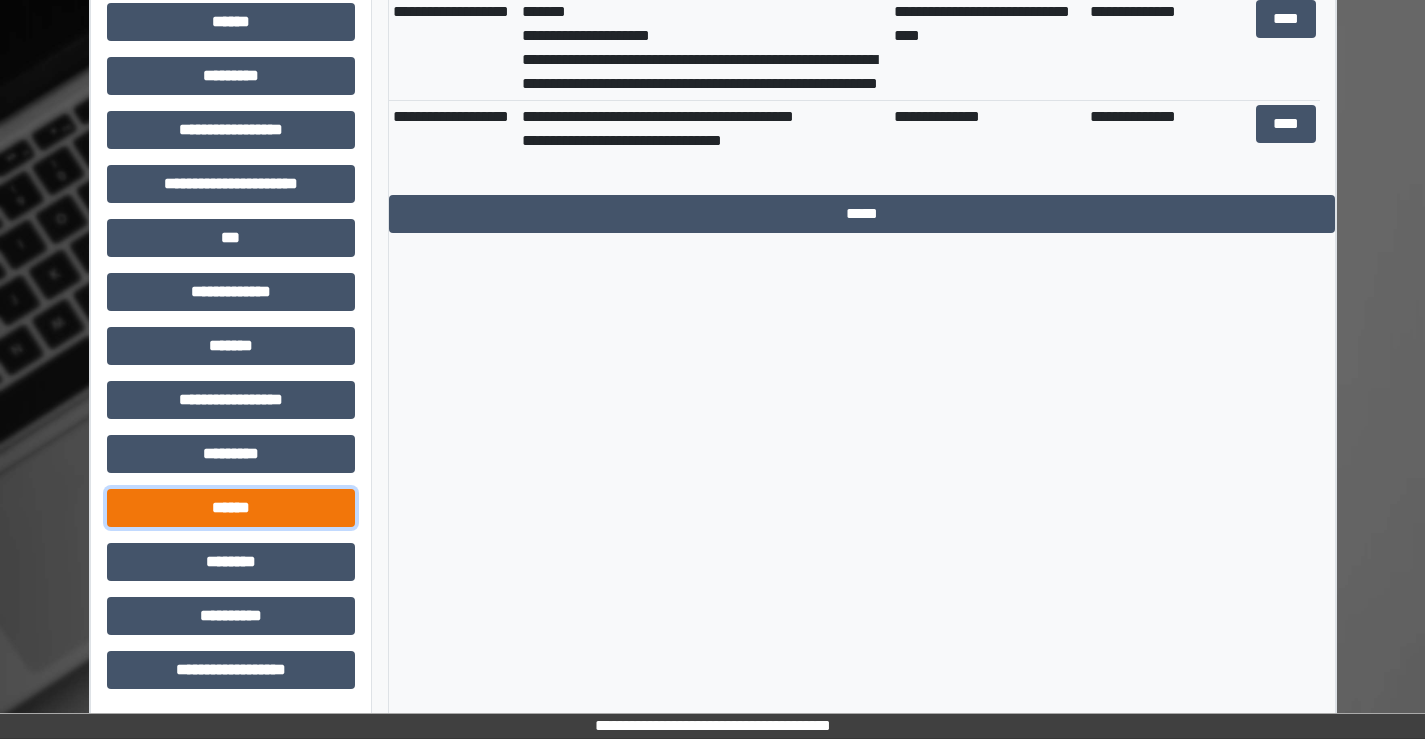 click on "******" at bounding box center [231, 508] 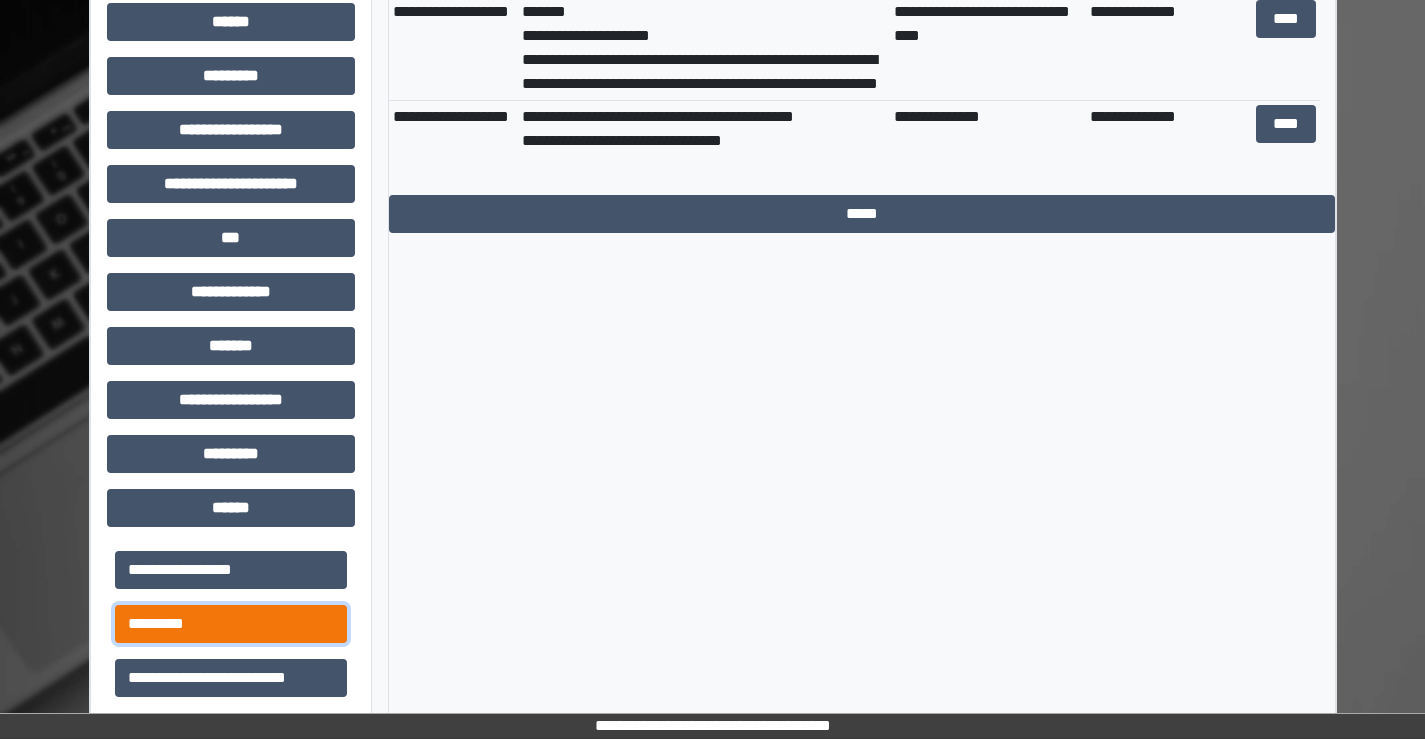 click on "*********" at bounding box center [231, 624] 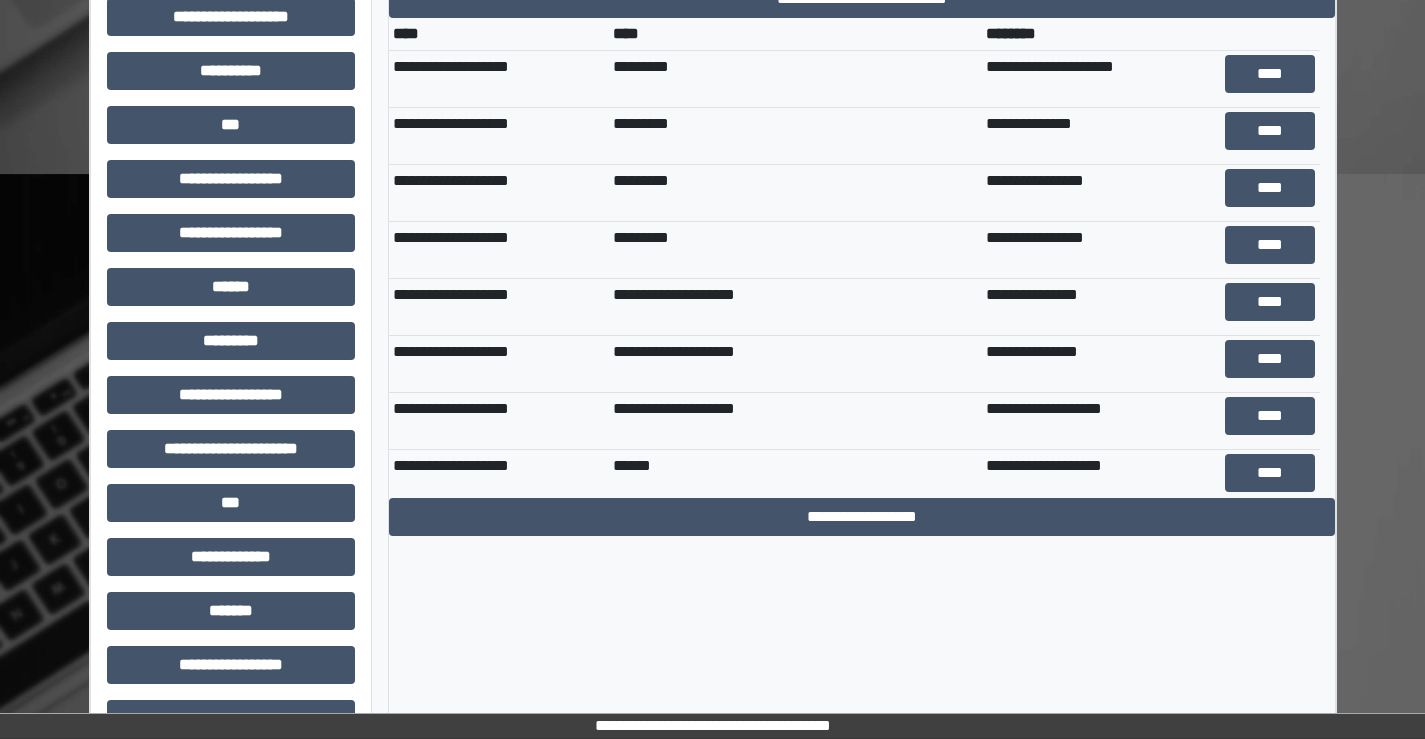 scroll, scrollTop: 615, scrollLeft: 0, axis: vertical 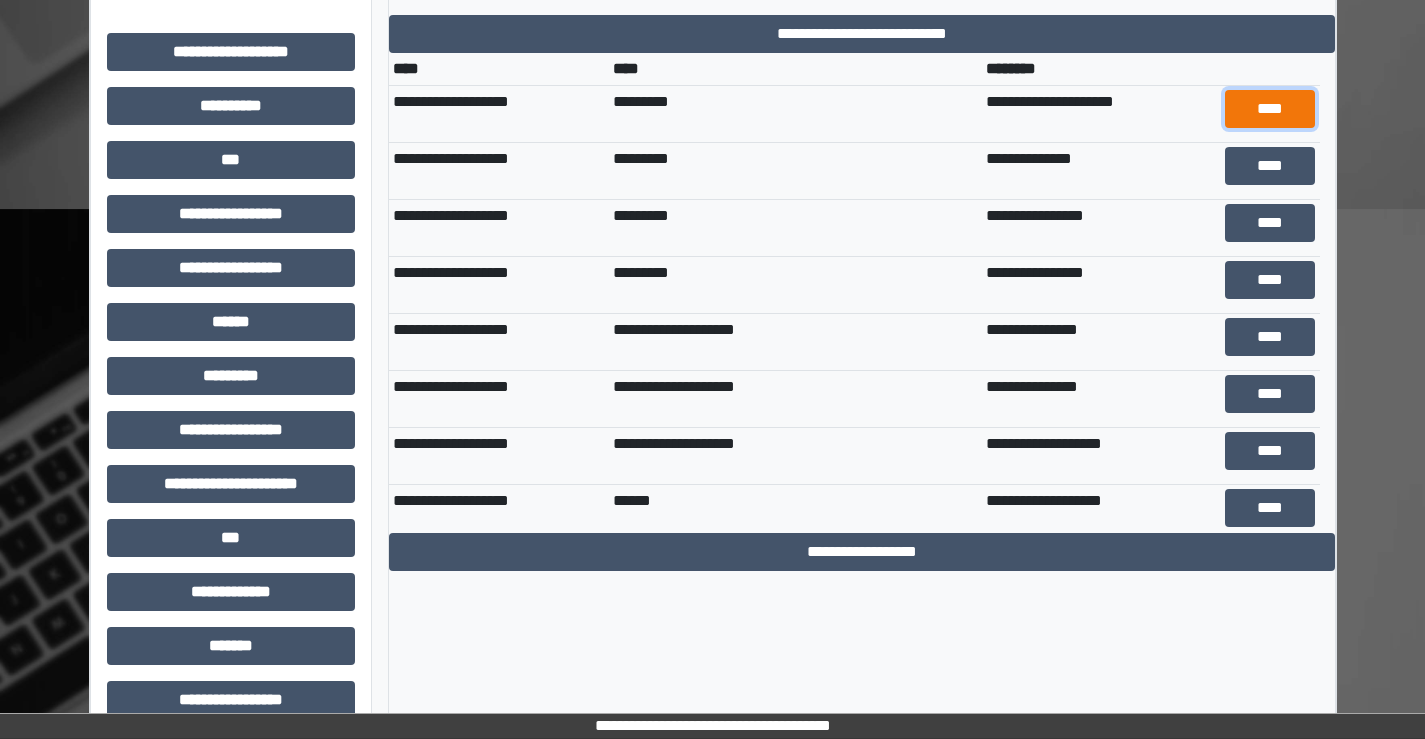 click on "****" at bounding box center [1270, 109] 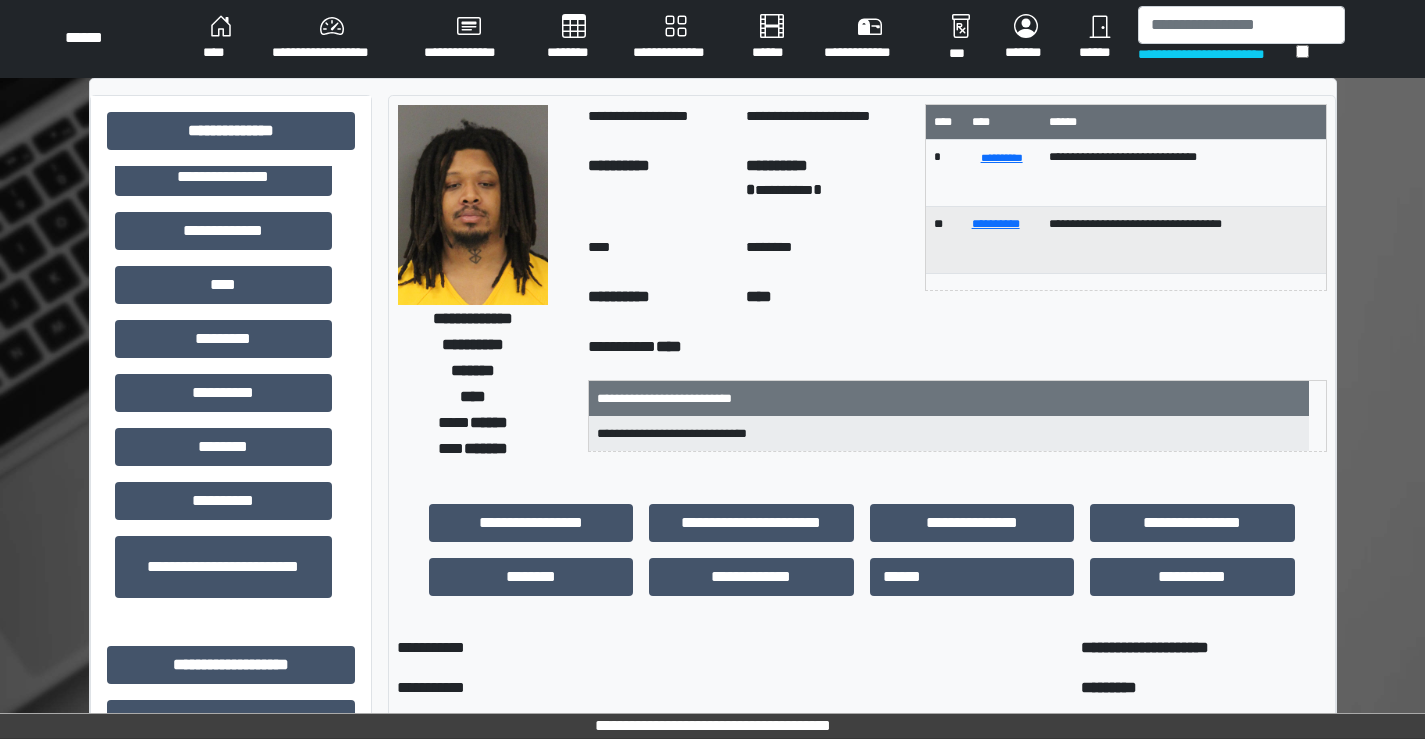 scroll, scrollTop: 0, scrollLeft: 0, axis: both 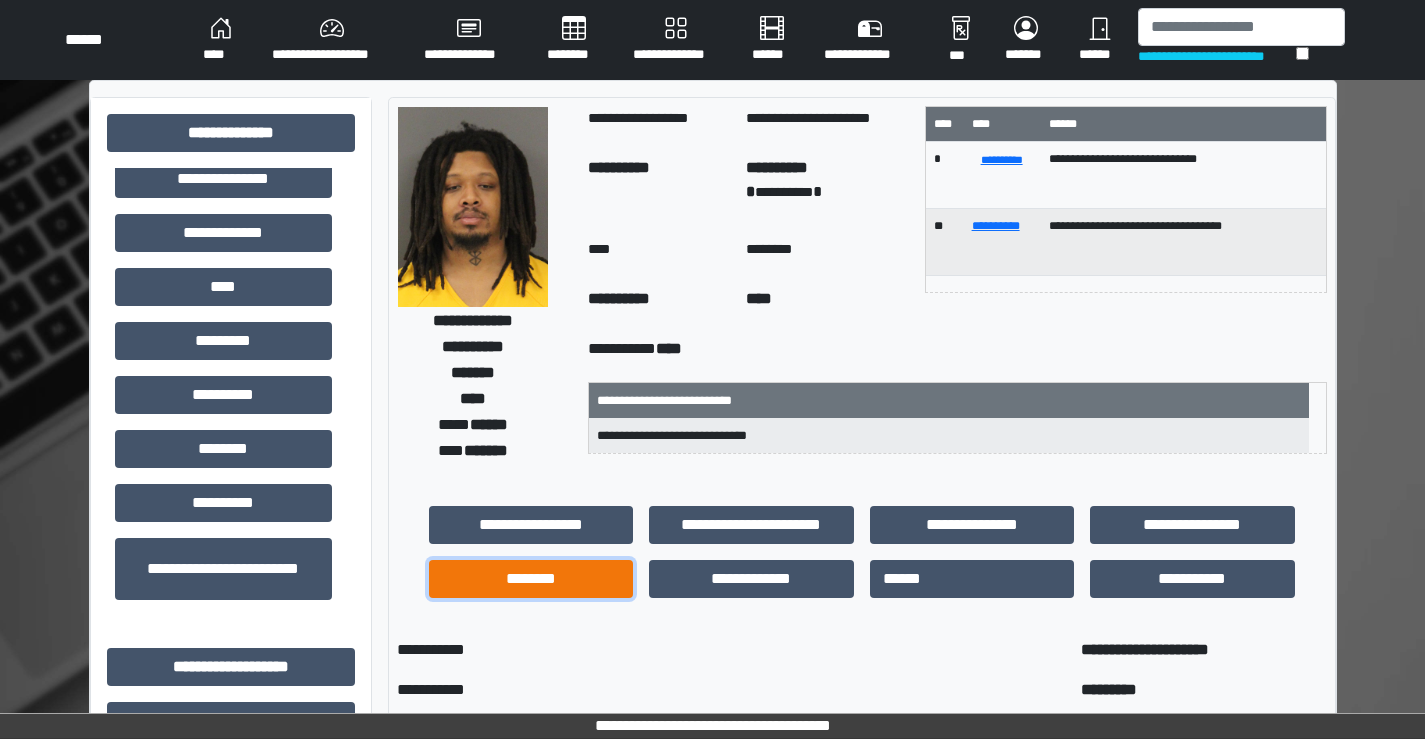 click on "********" at bounding box center (531, 579) 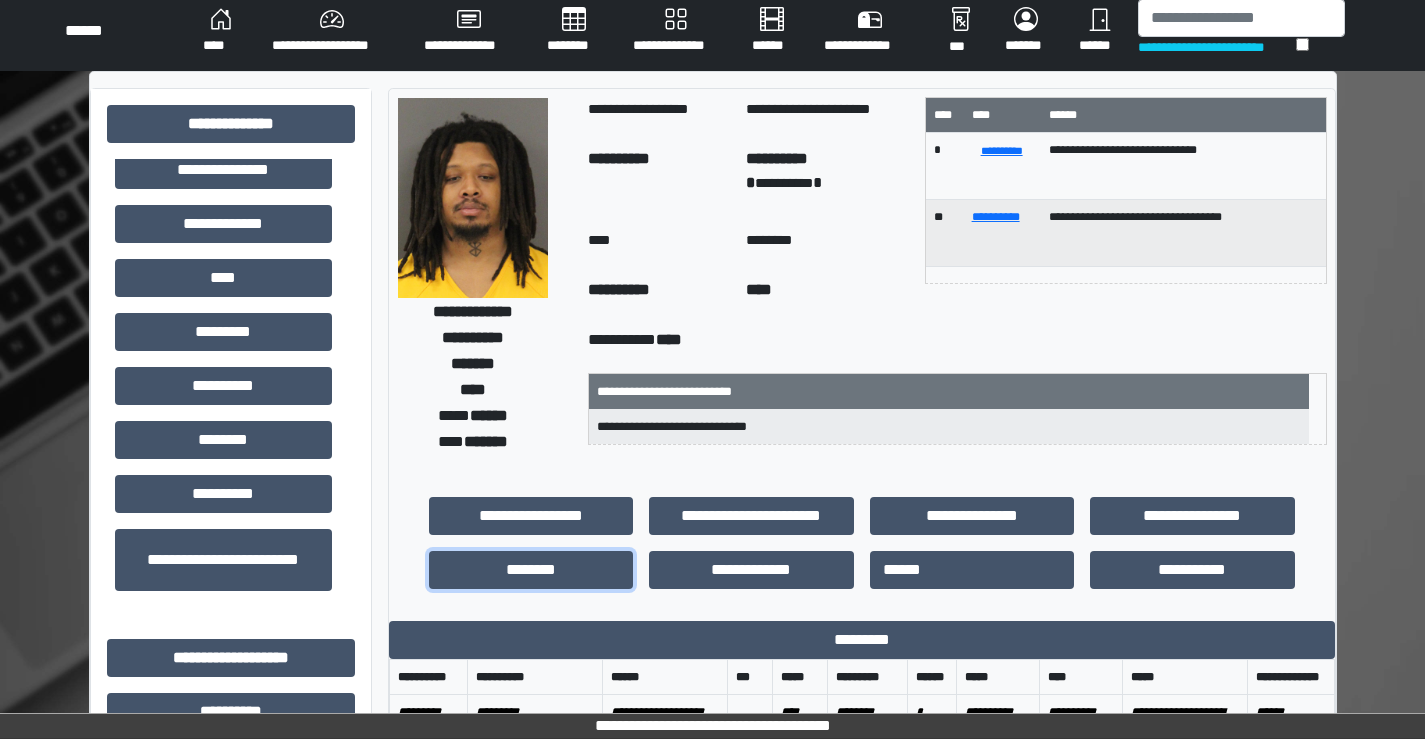 scroll, scrollTop: 0, scrollLeft: 0, axis: both 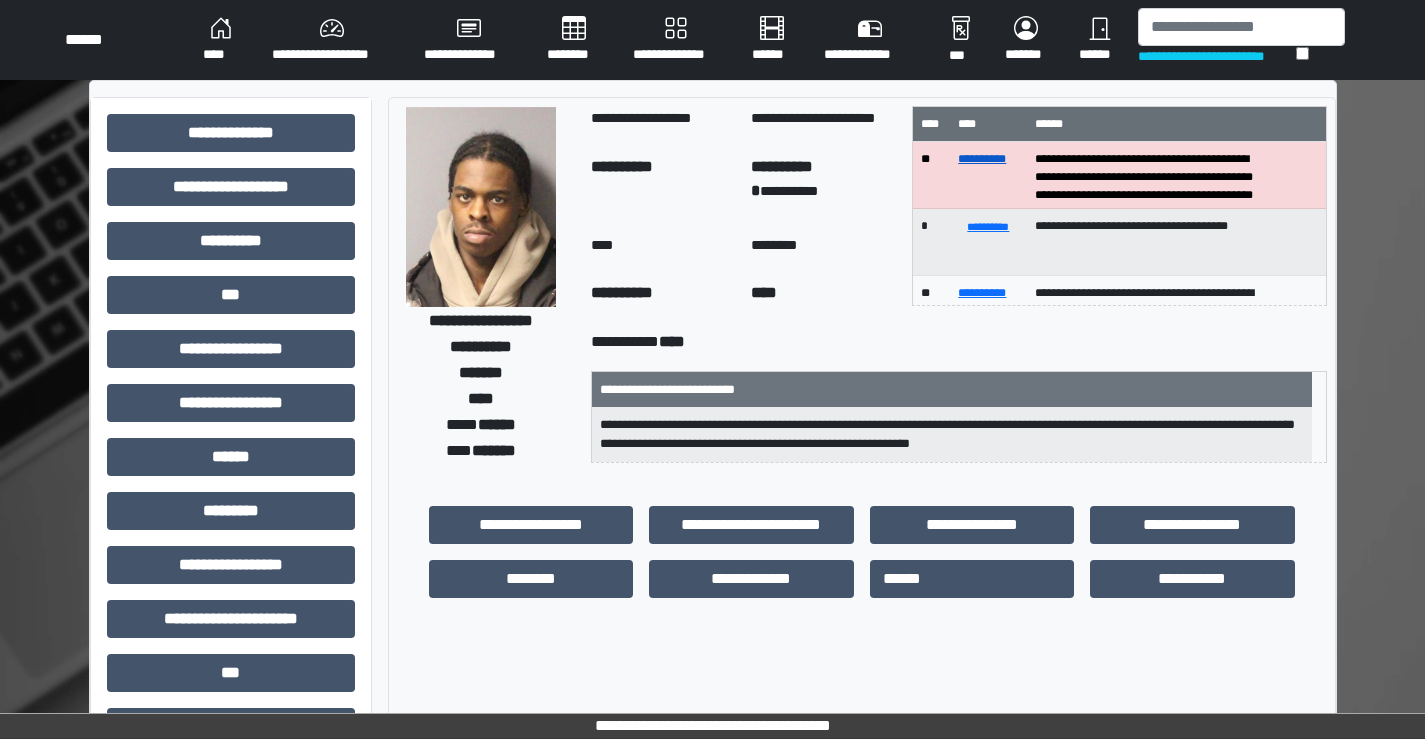 click on "**********" at bounding box center [982, 159] 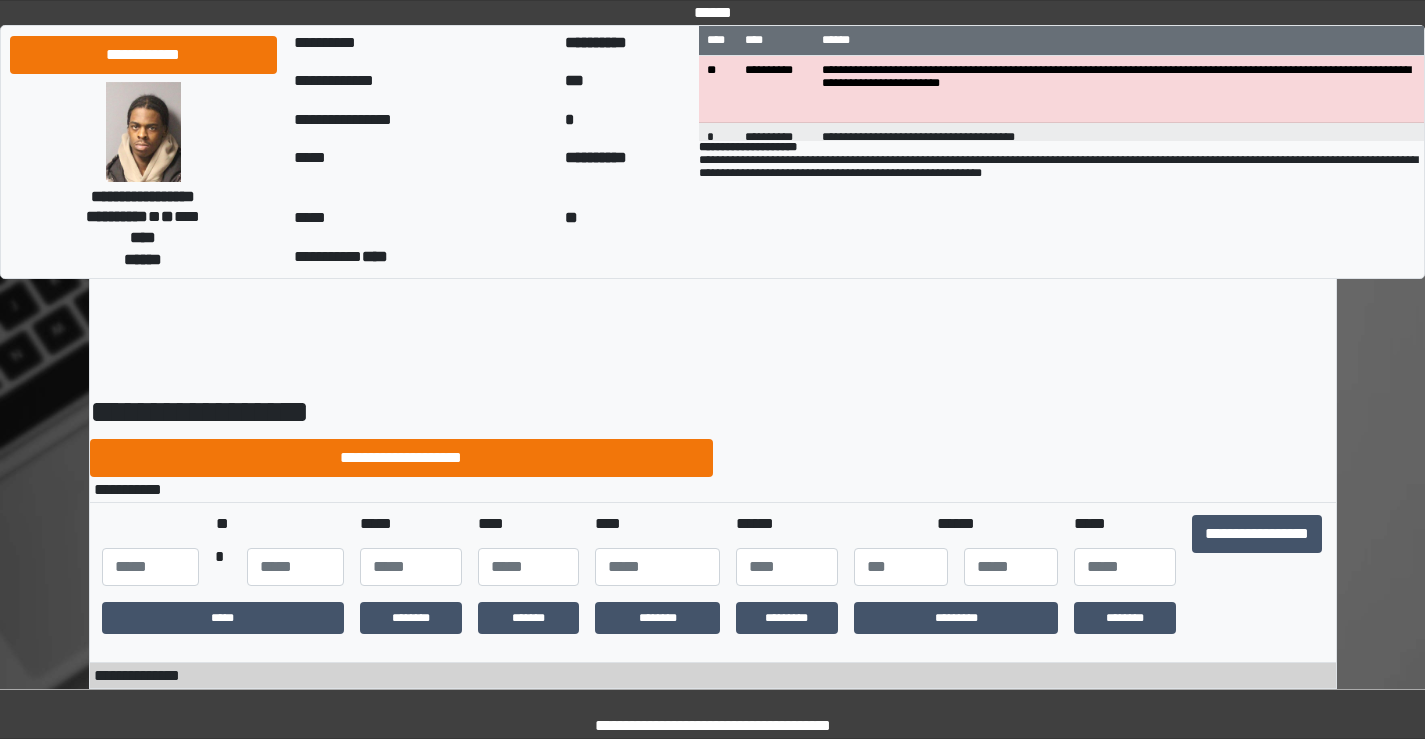 scroll, scrollTop: 0, scrollLeft: 0, axis: both 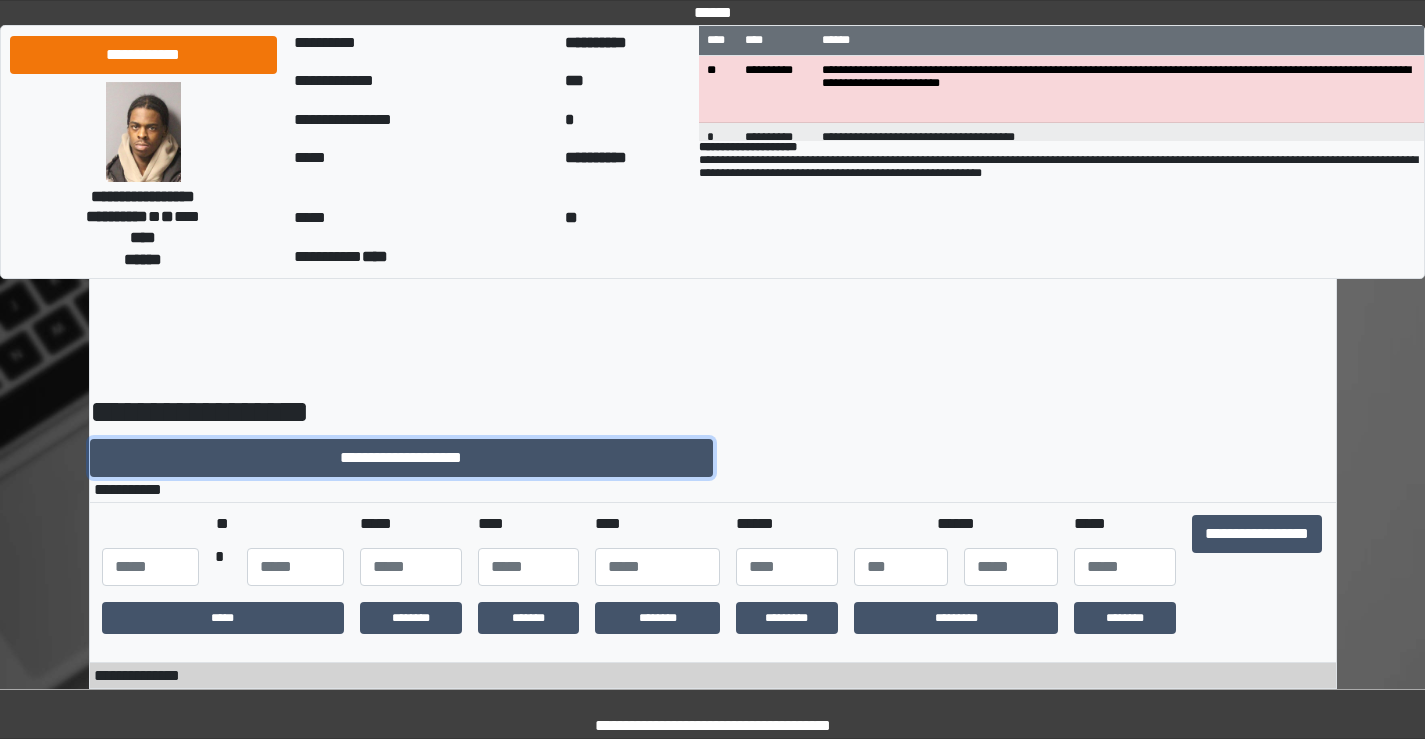 click on "**********" at bounding box center (401, 458) 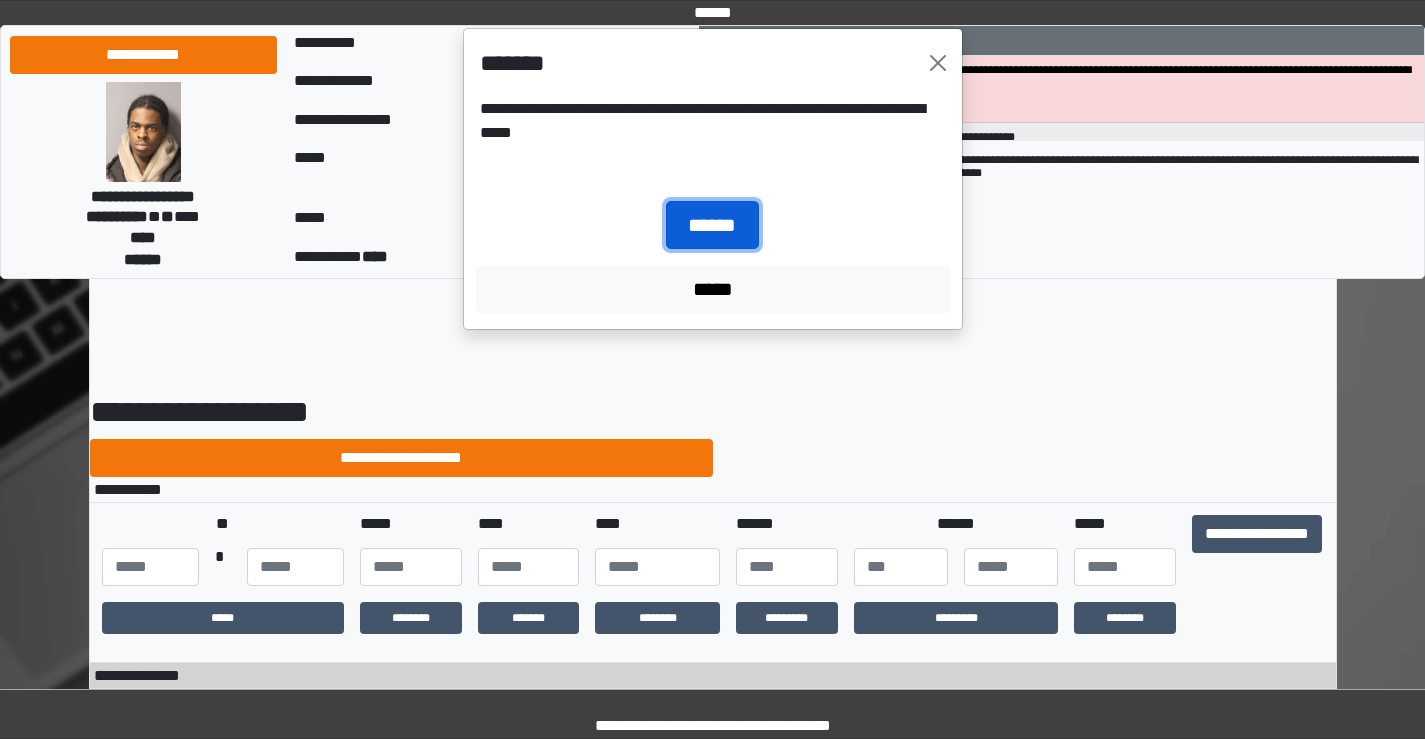 click on "******" at bounding box center [712, 225] 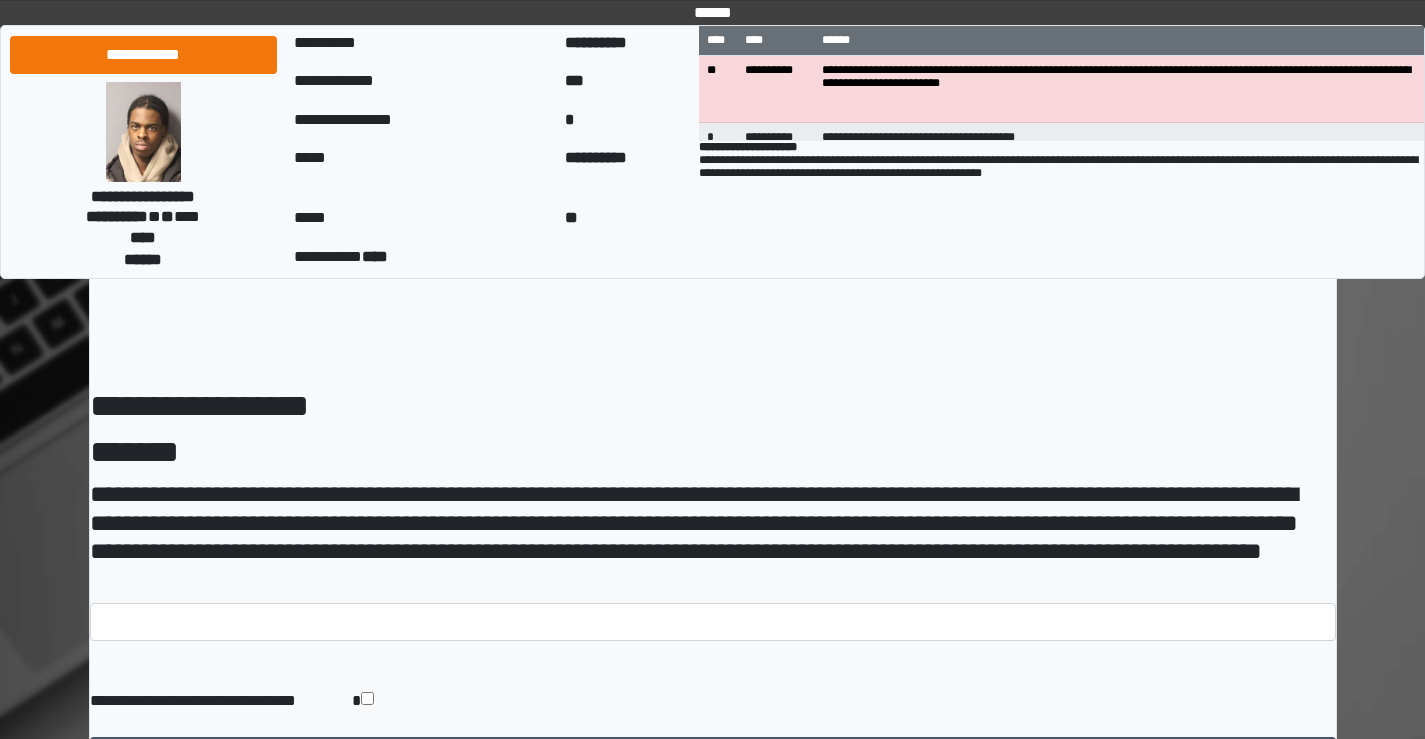 scroll, scrollTop: 113, scrollLeft: 0, axis: vertical 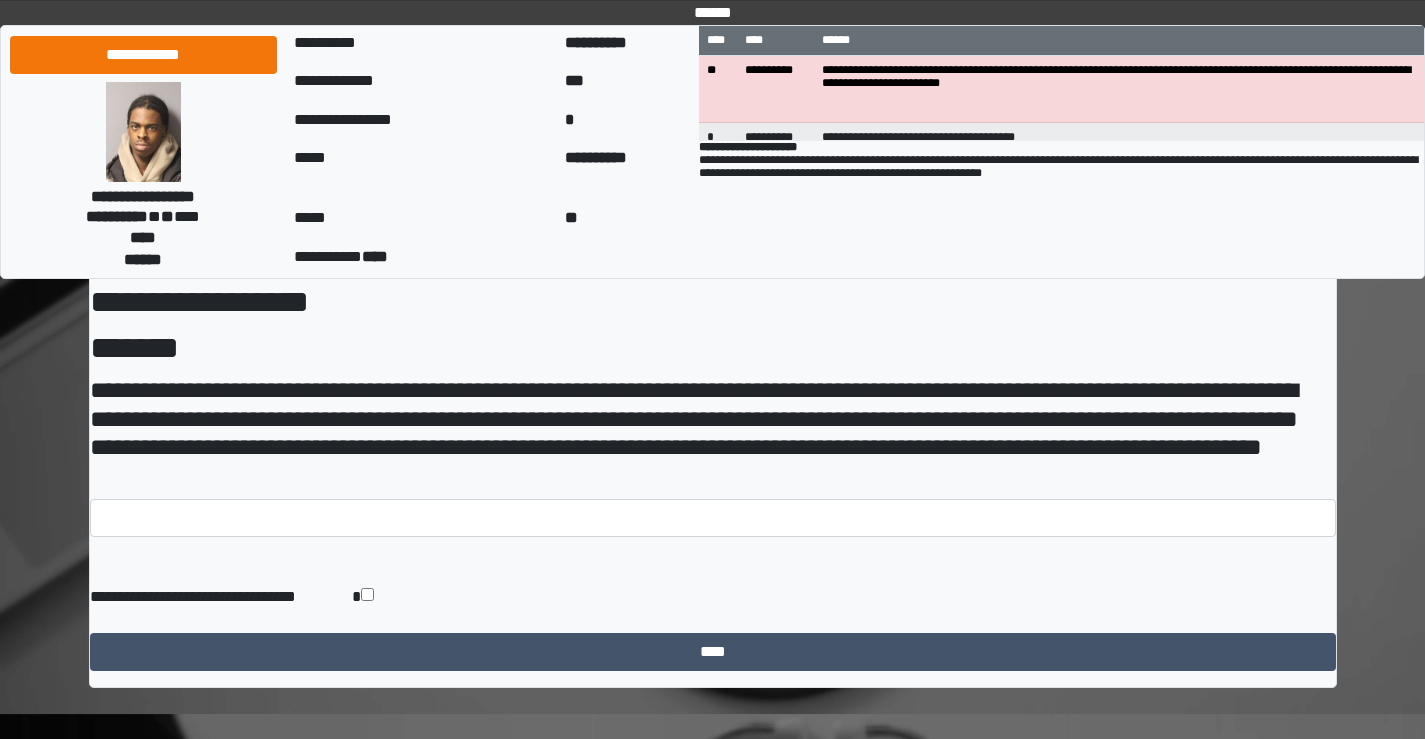 click on "**********" at bounding box center [713, 585] 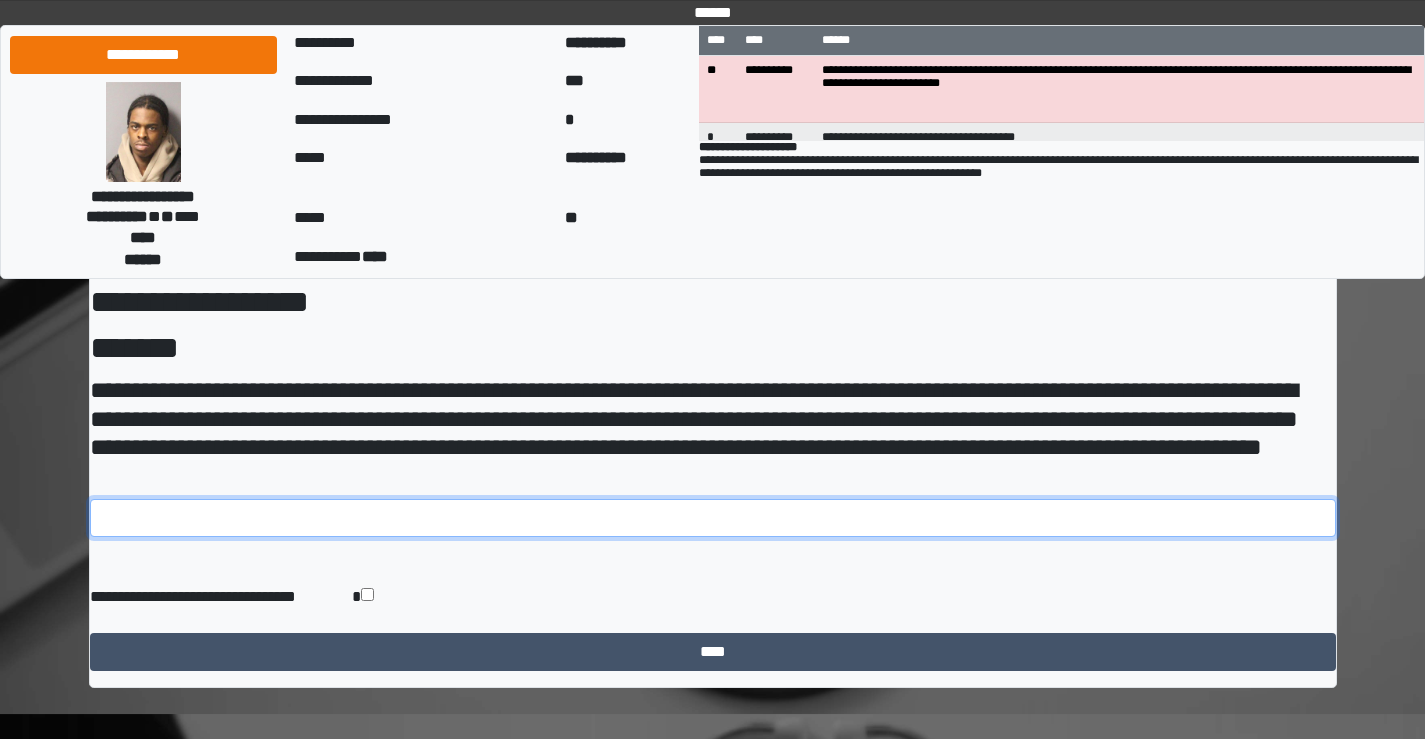 click at bounding box center [713, 518] 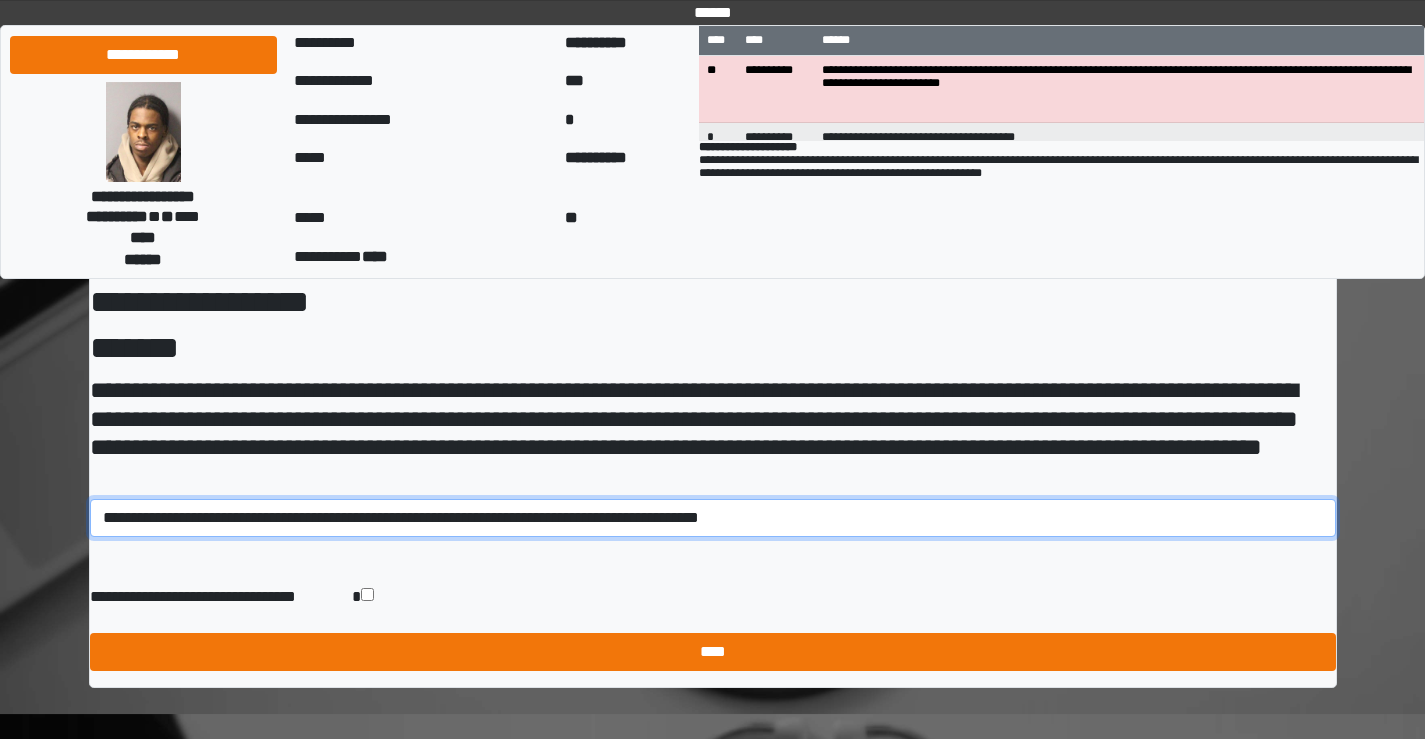 type on "**********" 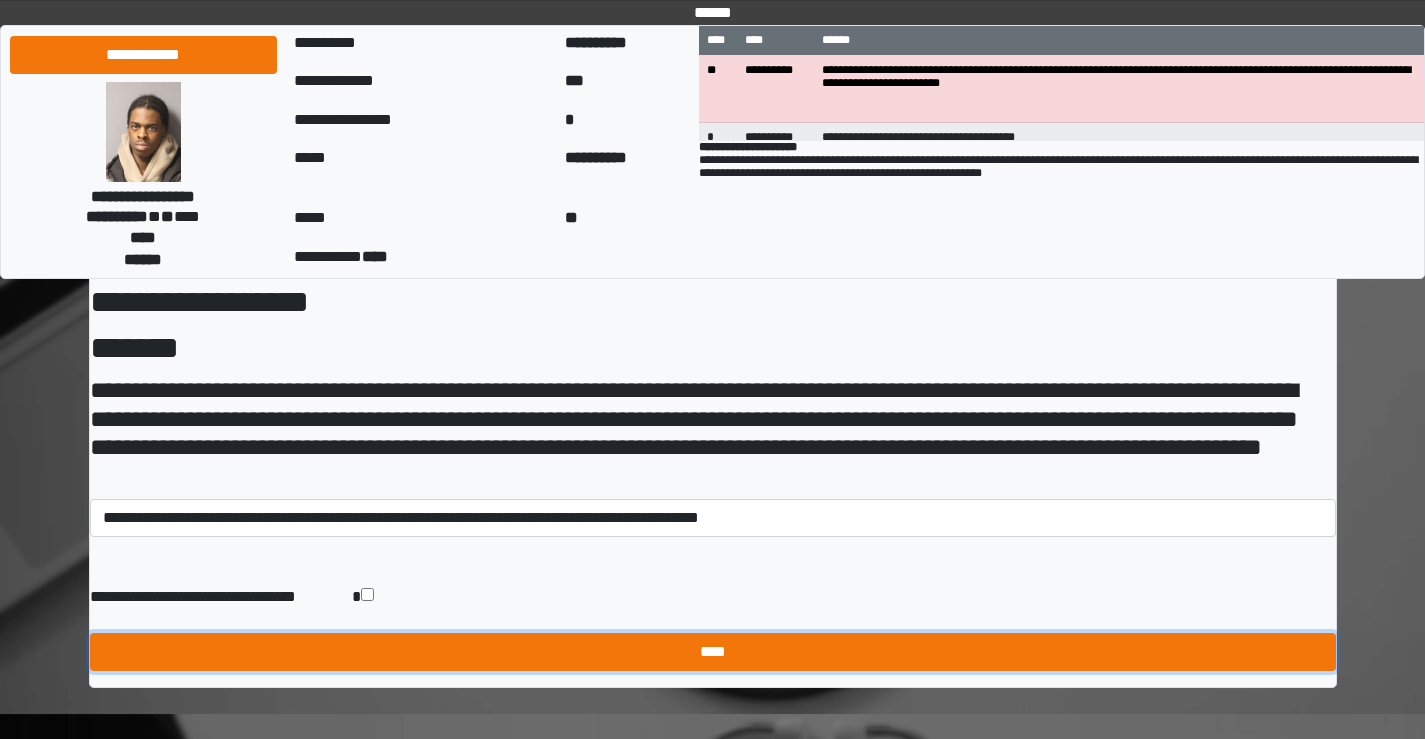 click on "****" at bounding box center [713, 652] 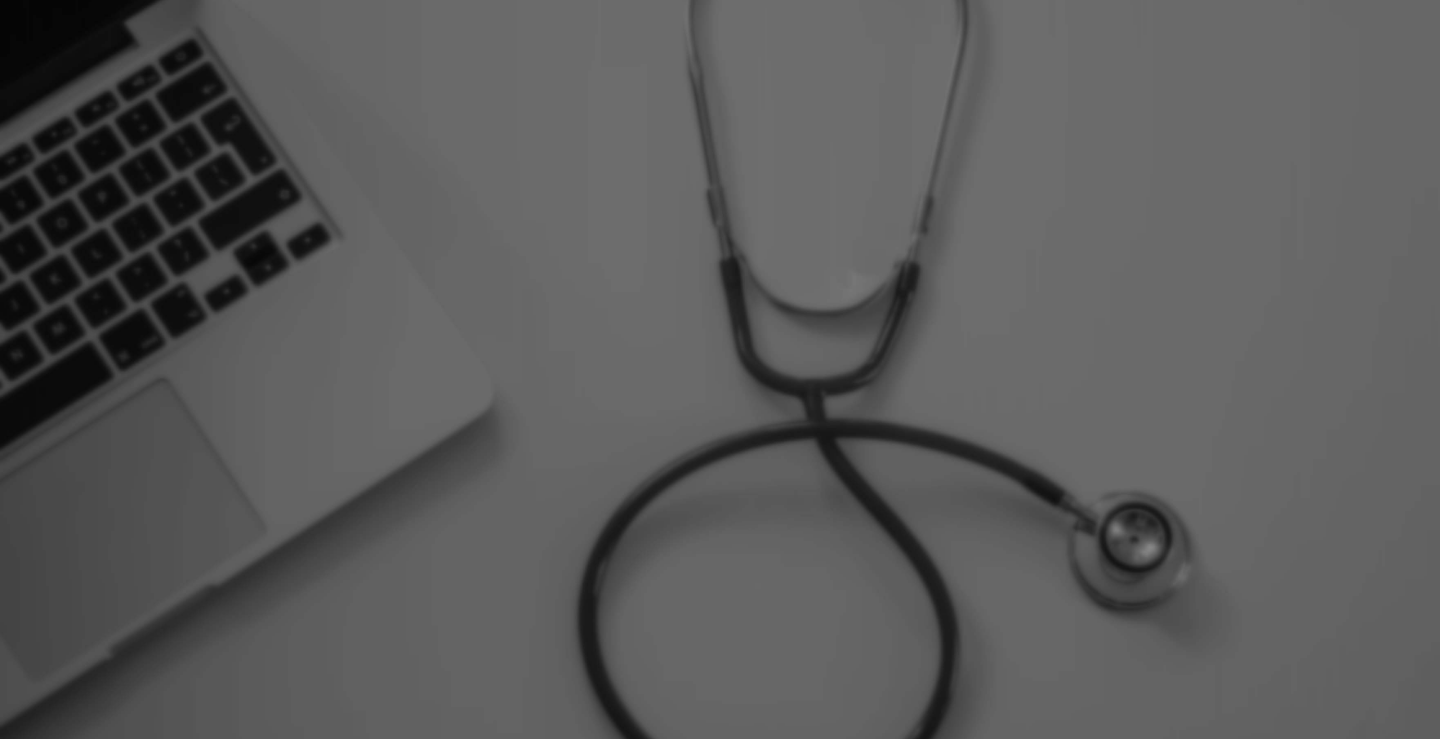 scroll, scrollTop: 0, scrollLeft: 0, axis: both 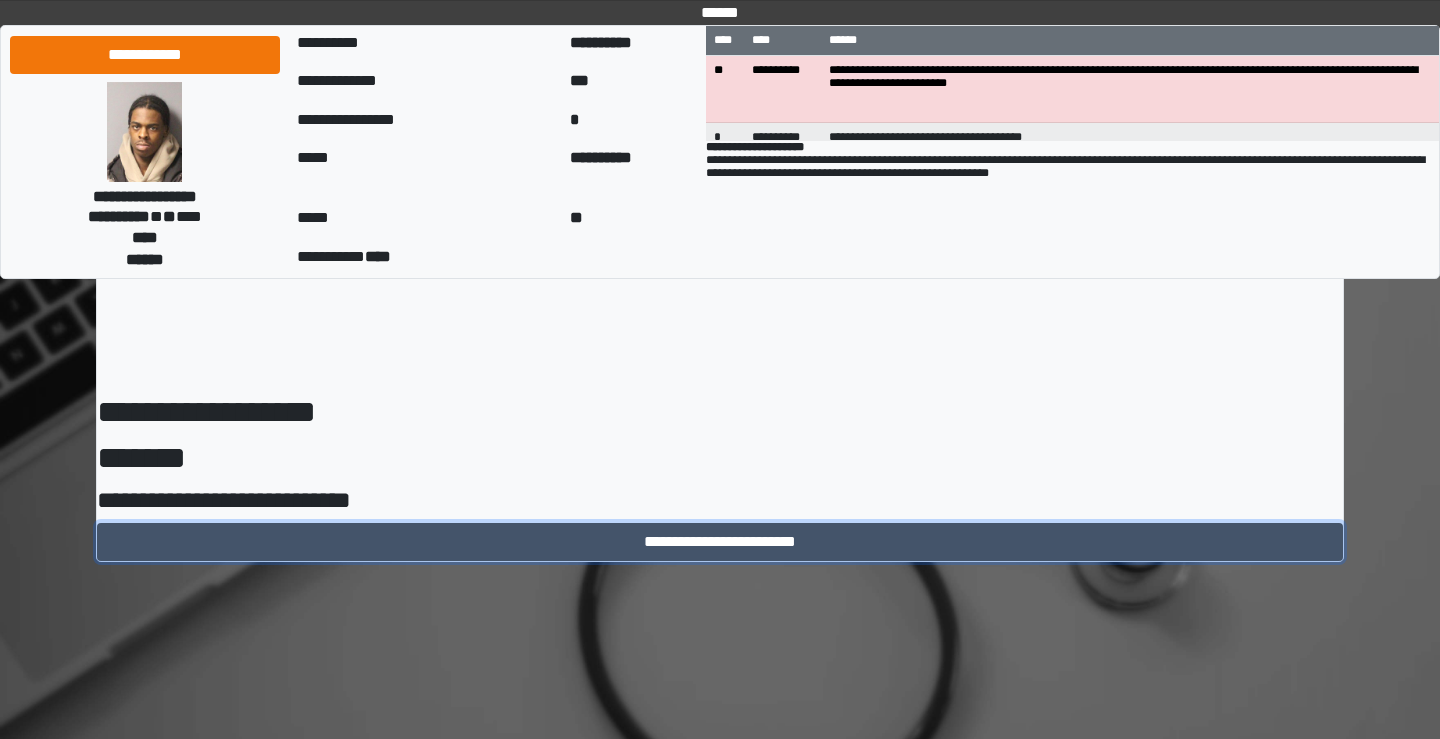 click on "**********" at bounding box center [720, 542] 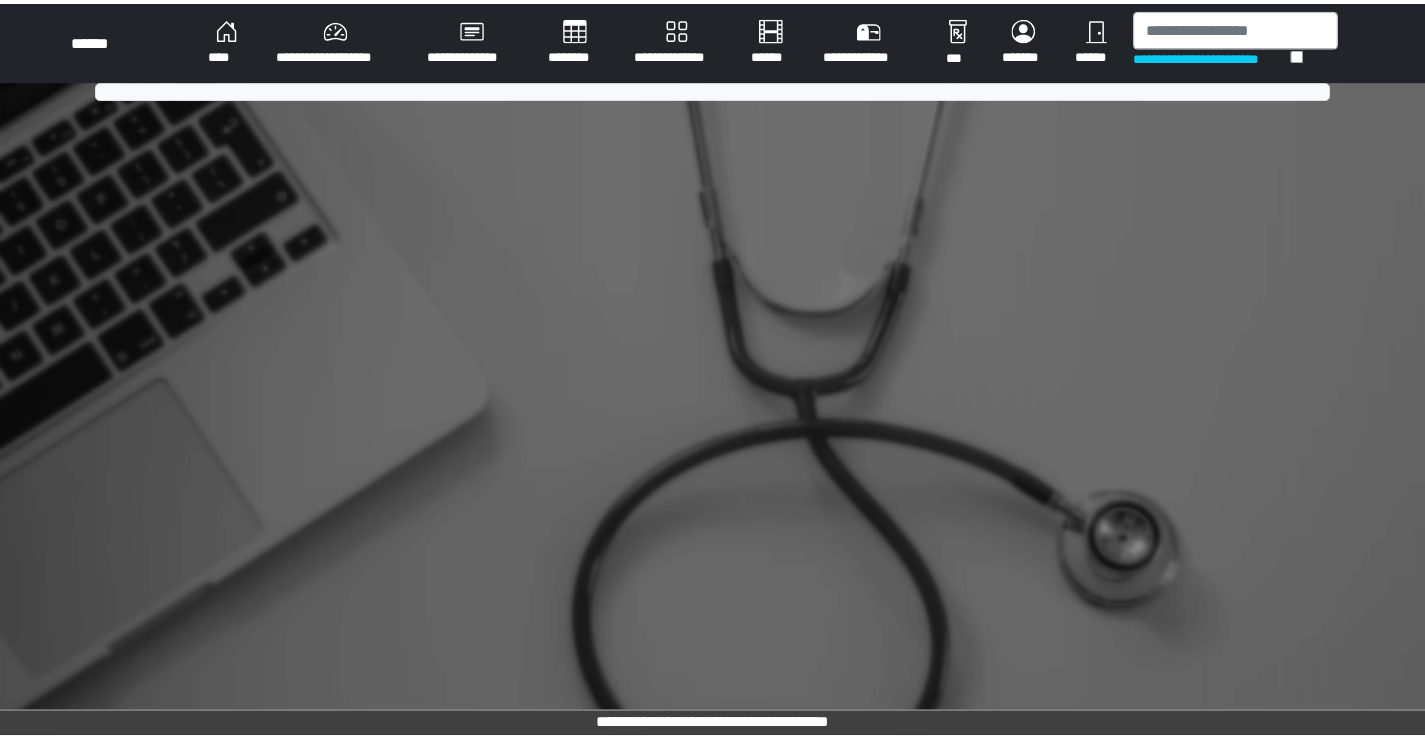 scroll, scrollTop: 0, scrollLeft: 0, axis: both 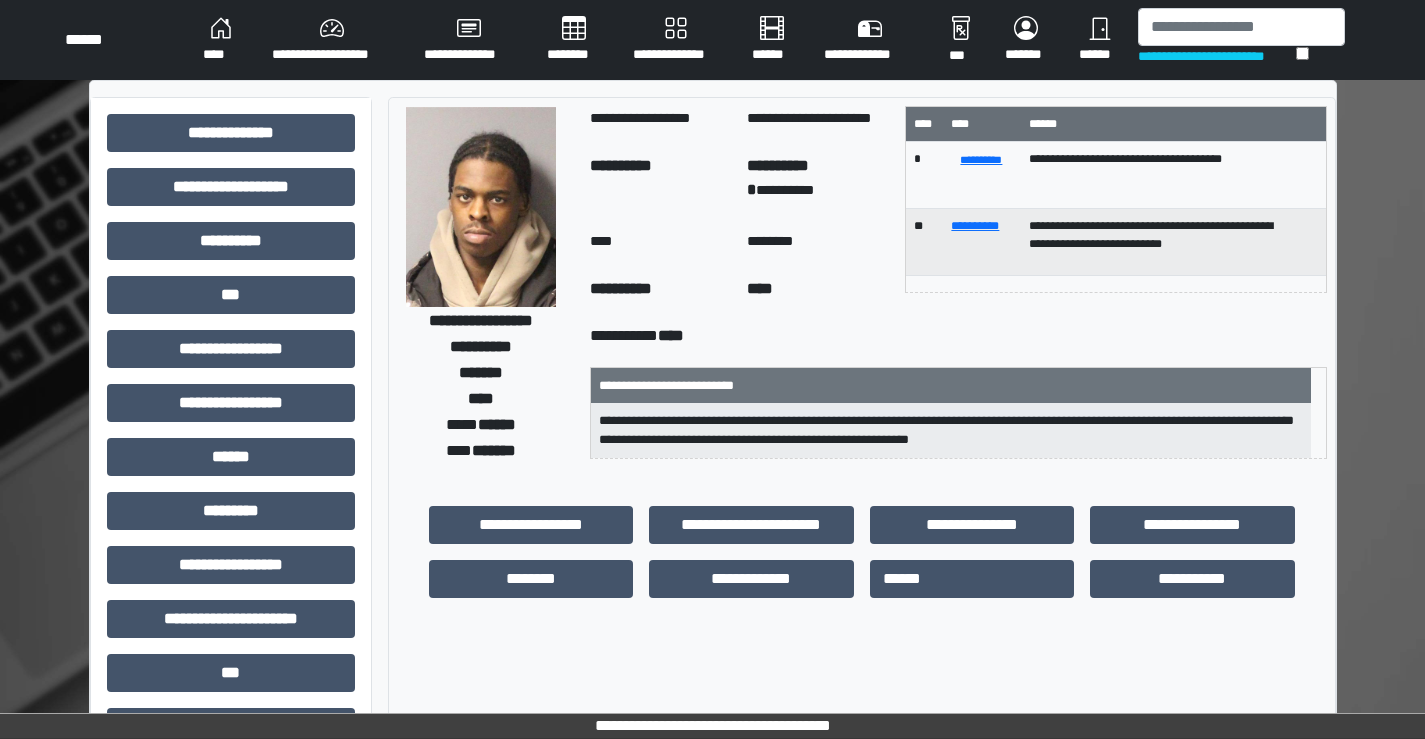 click on "******" at bounding box center (1100, 40) 